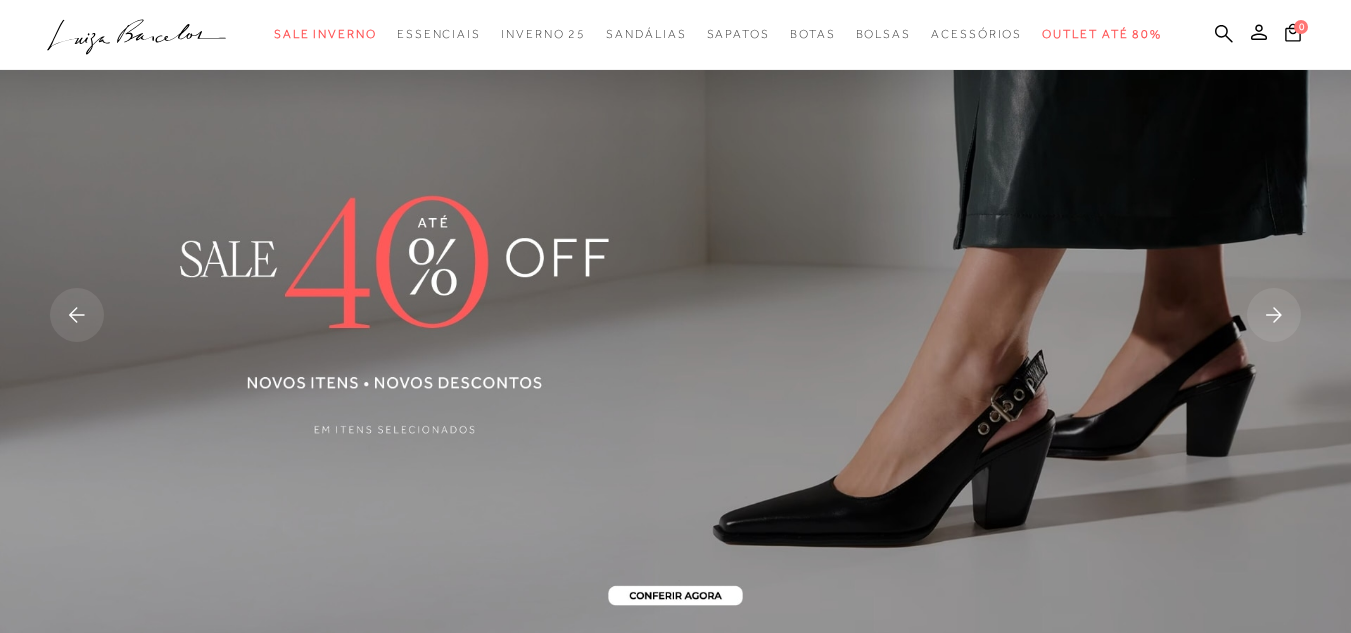scroll, scrollTop: 500, scrollLeft: 0, axis: vertical 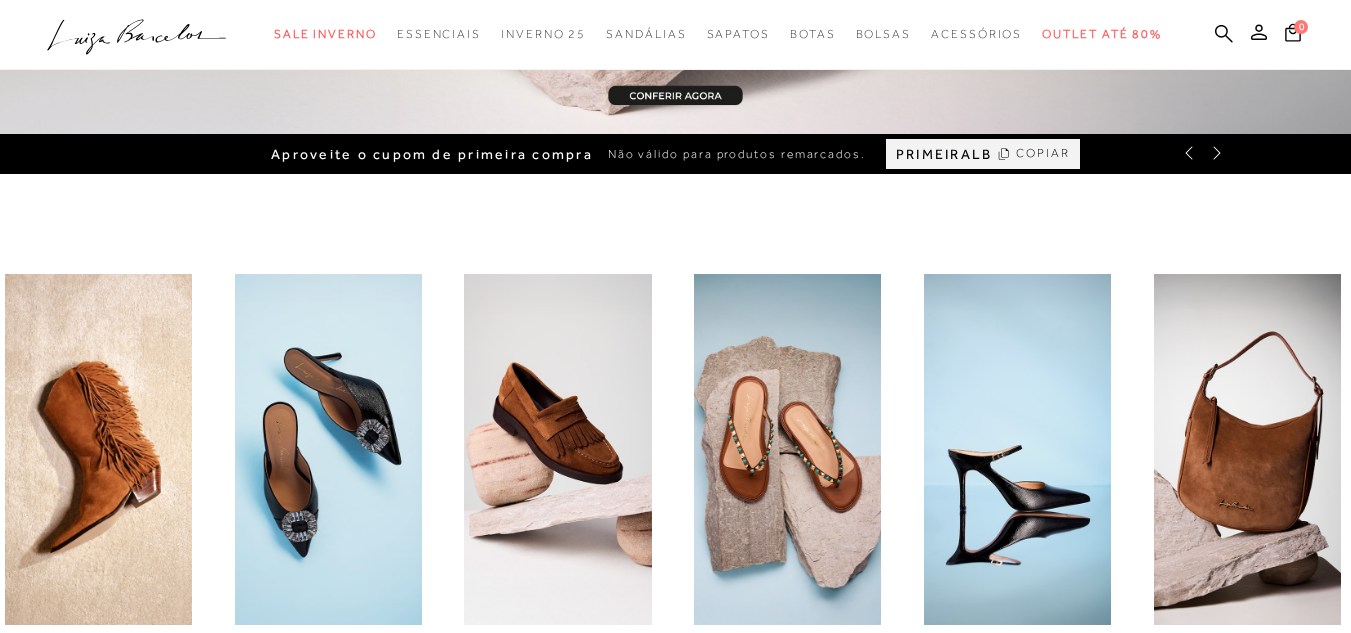 click at bounding box center [1247, 449] 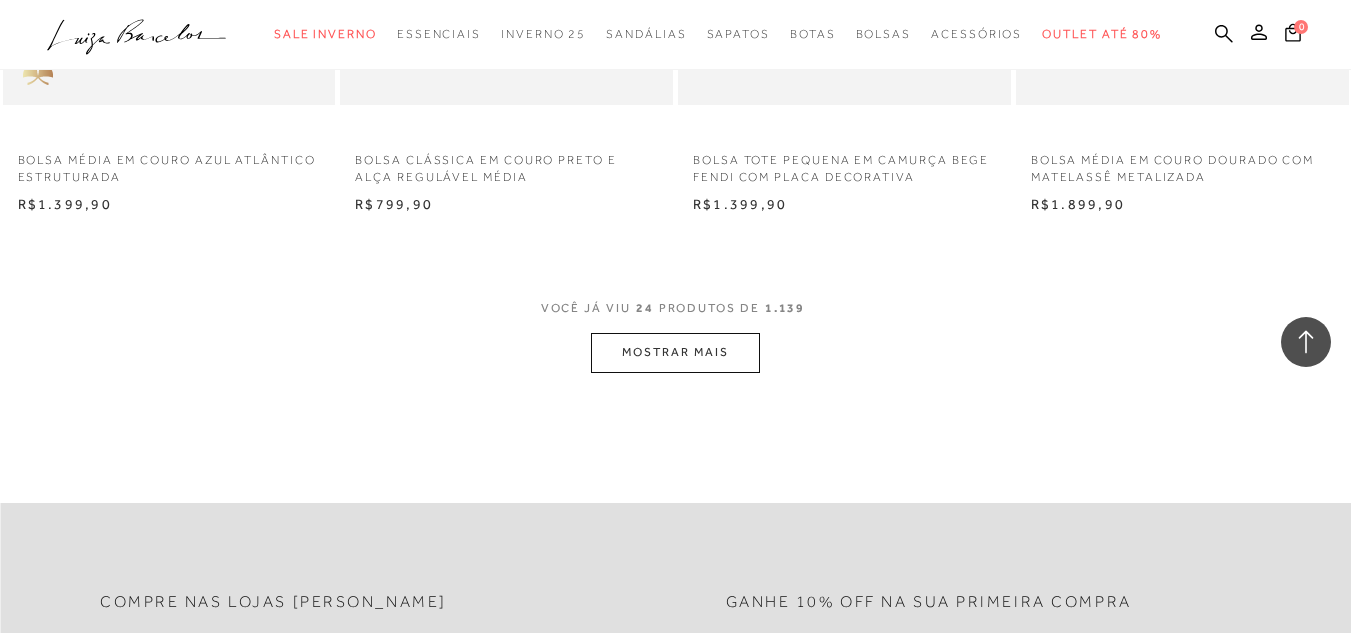 scroll, scrollTop: 3800, scrollLeft: 0, axis: vertical 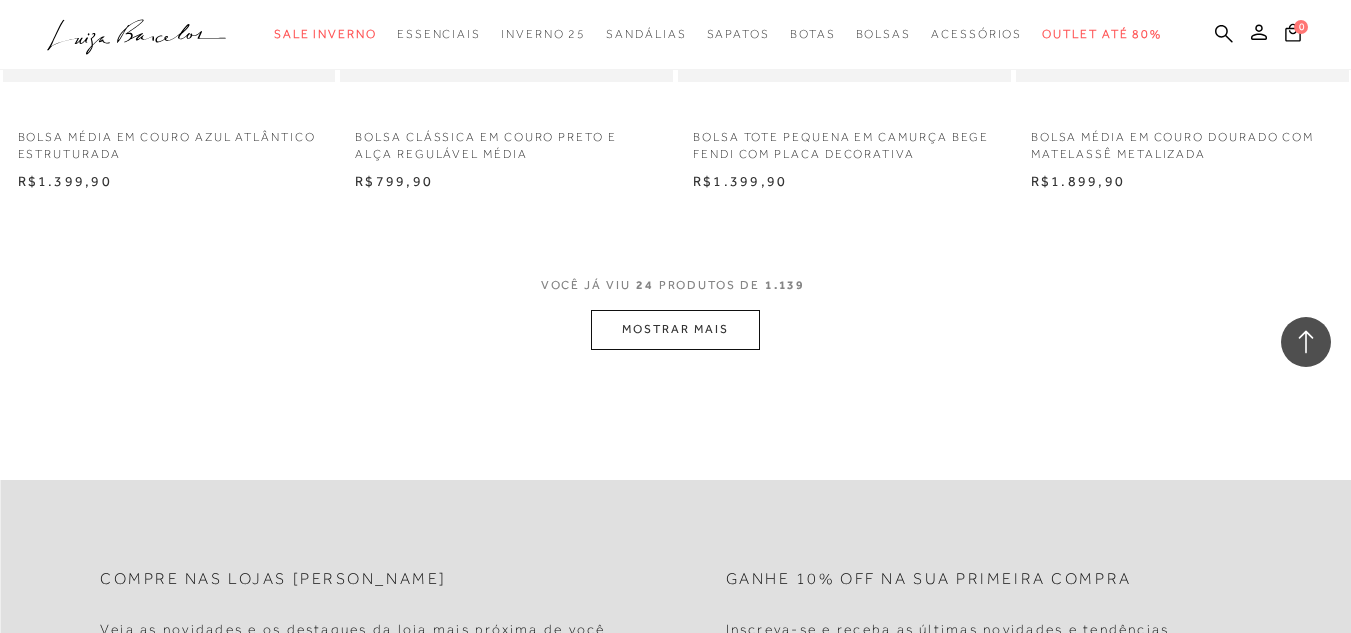 click on "MOSTRAR MAIS" at bounding box center [675, 329] 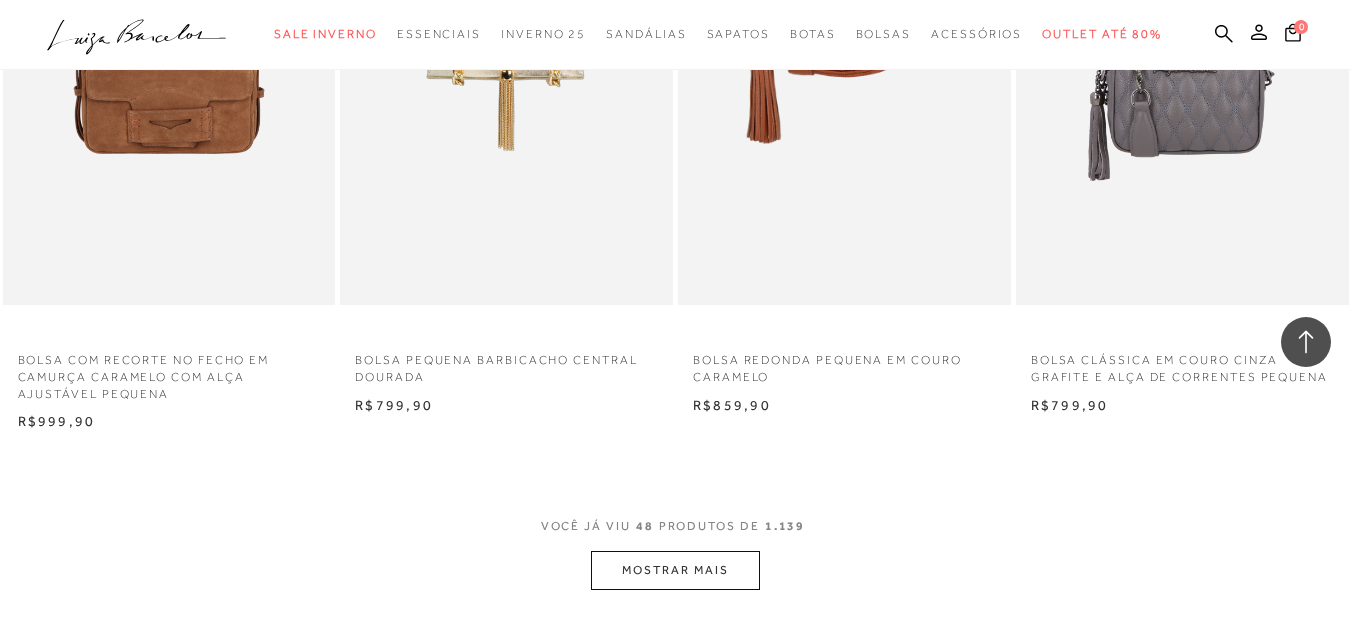 scroll, scrollTop: 7700, scrollLeft: 0, axis: vertical 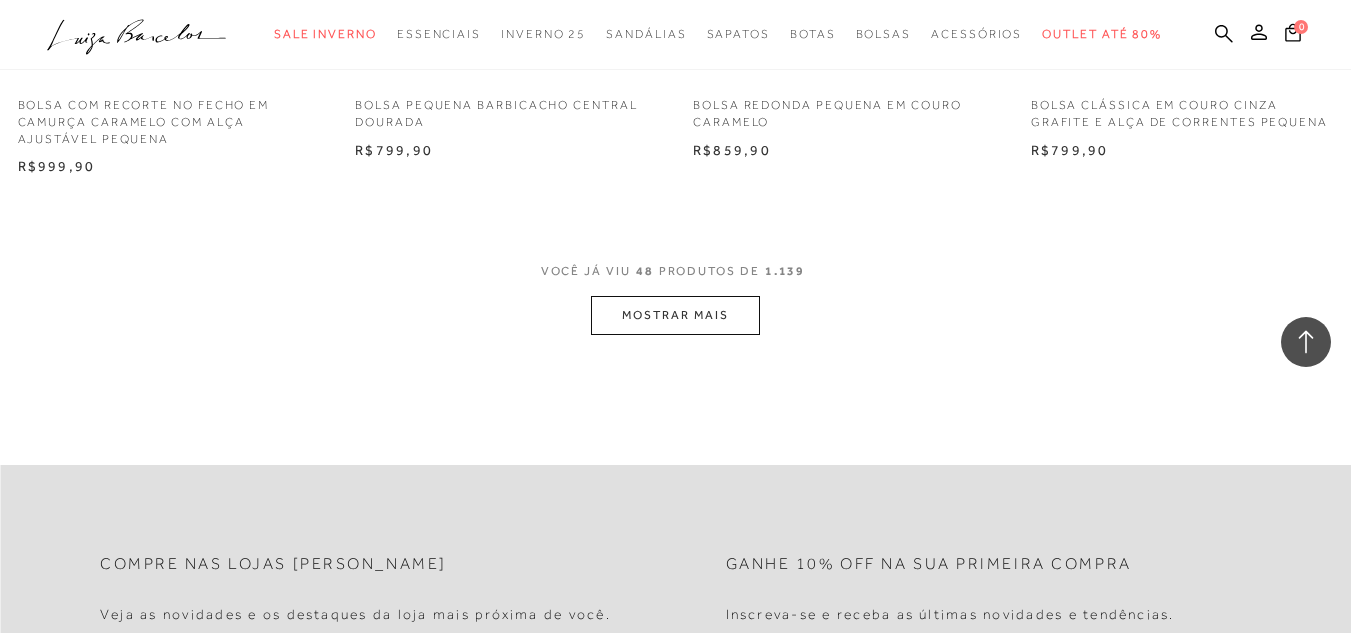 click on "MOSTRAR MAIS" at bounding box center (675, 315) 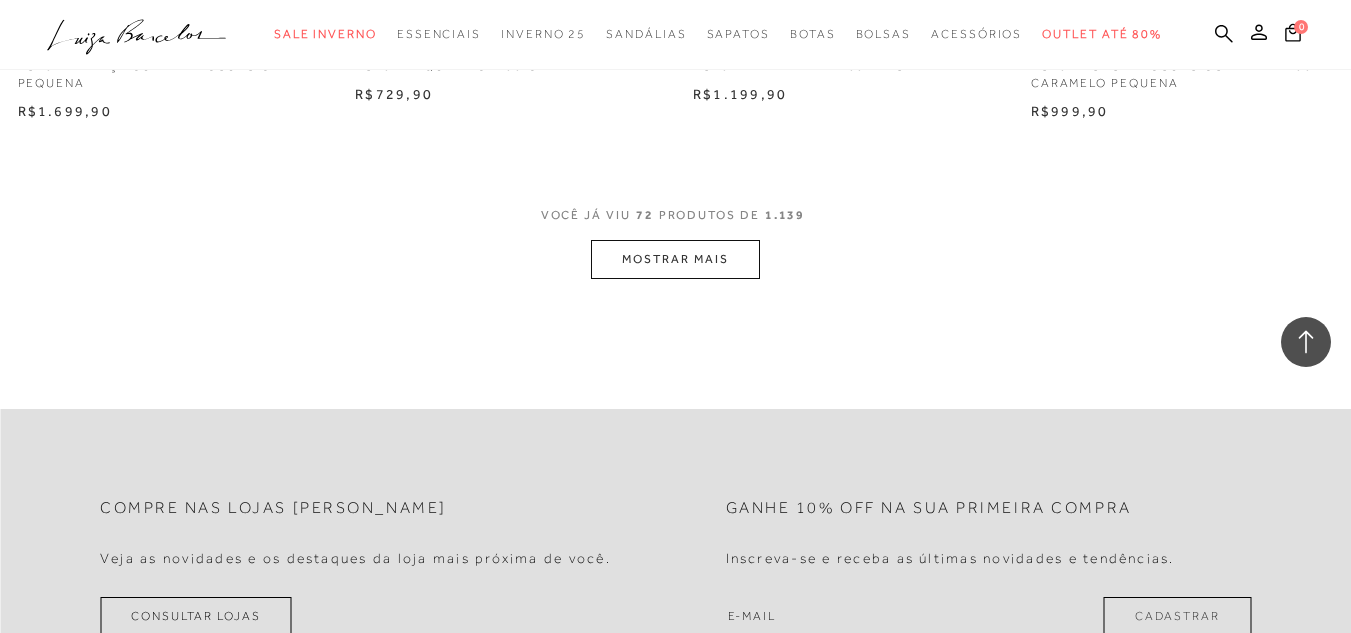 scroll, scrollTop: 11600, scrollLeft: 0, axis: vertical 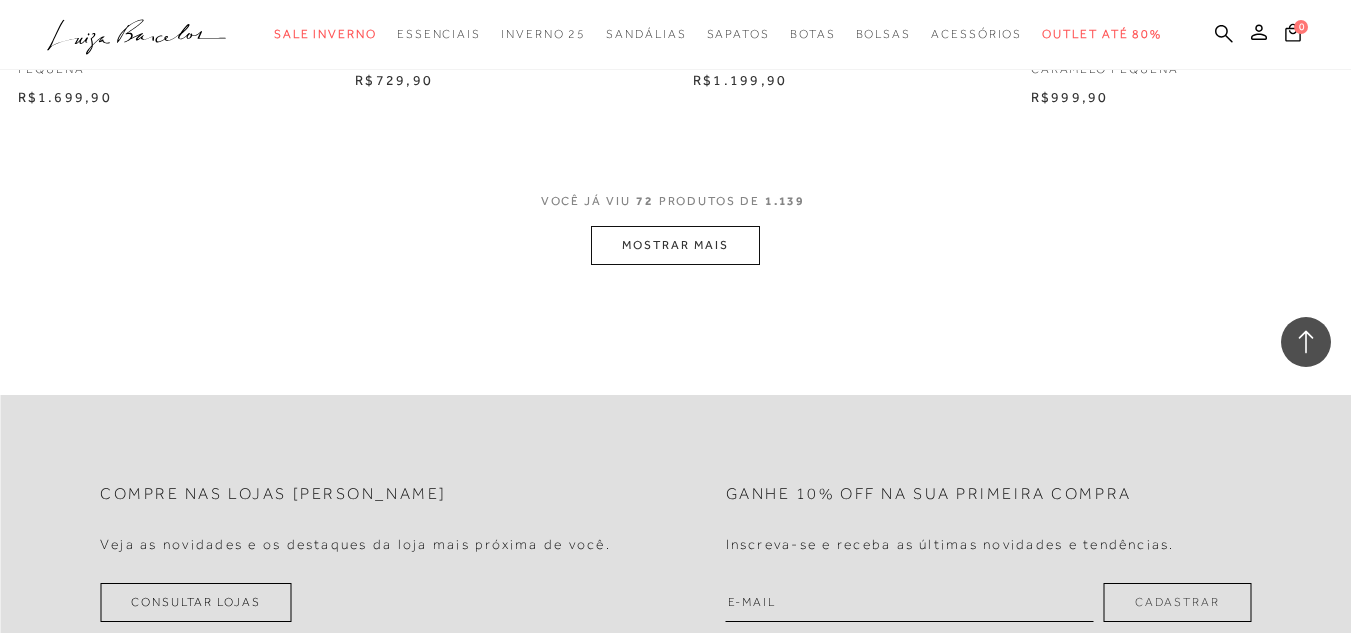 click on "MOSTRAR MAIS" at bounding box center [675, 245] 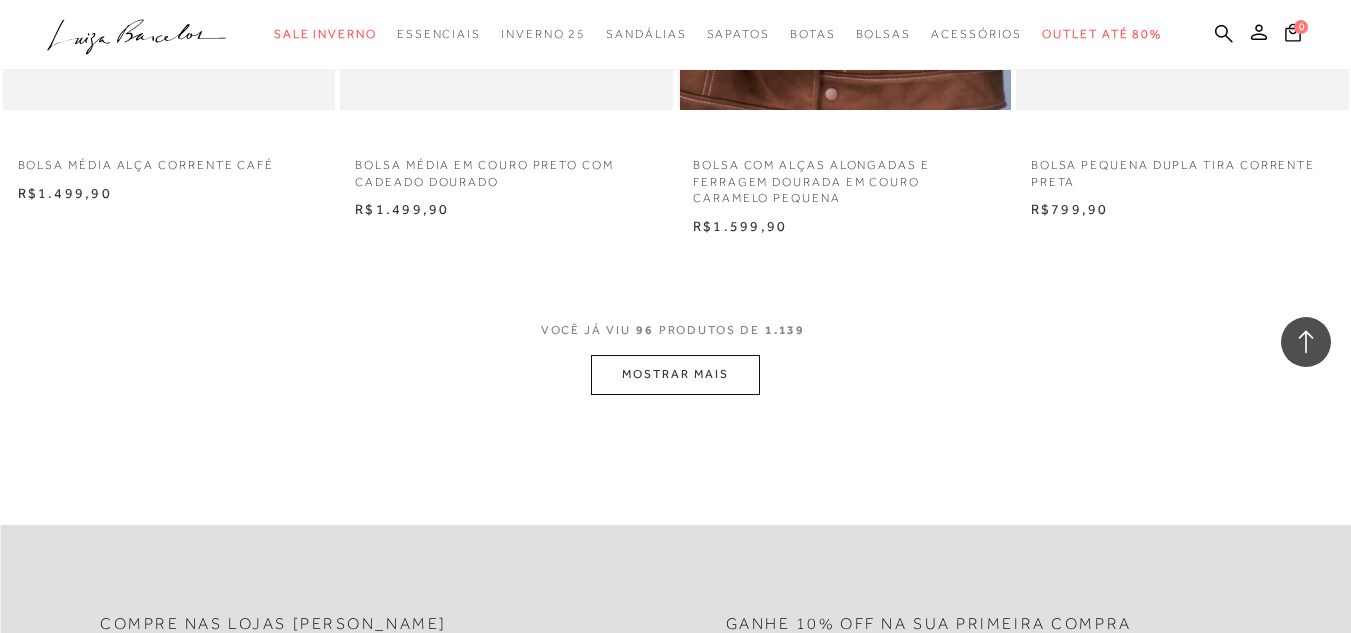 scroll, scrollTop: 15500, scrollLeft: 0, axis: vertical 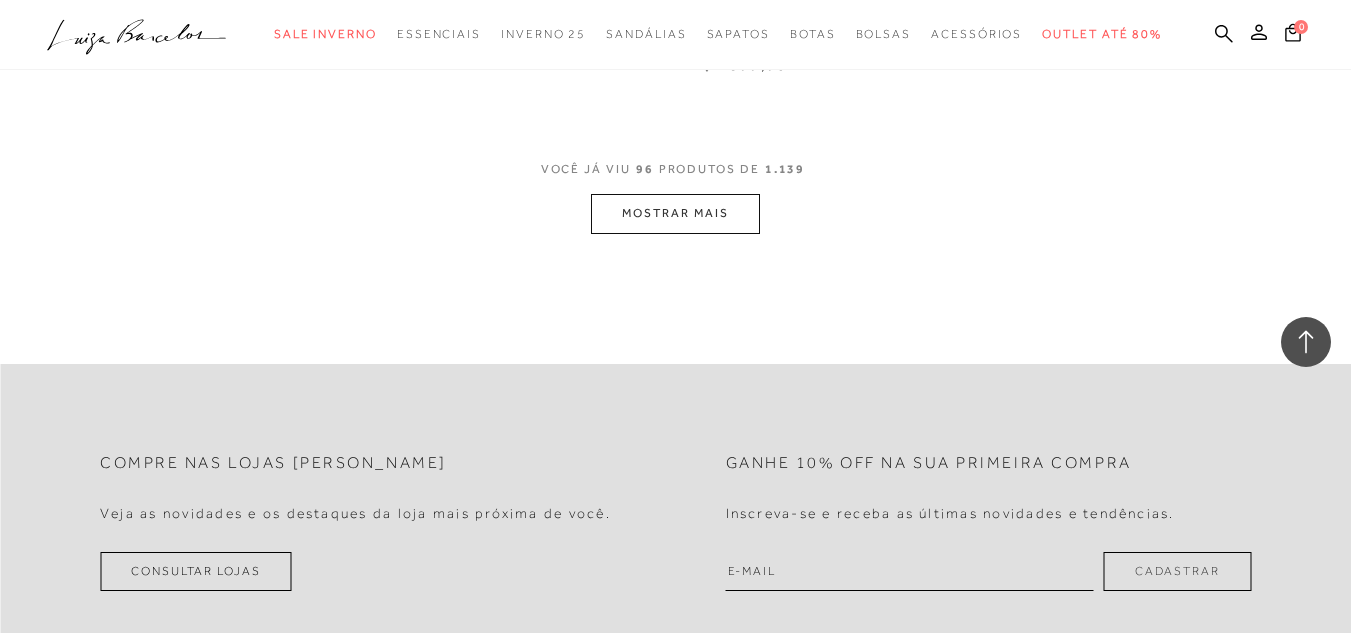 click on "MOSTRAR MAIS" at bounding box center [675, 213] 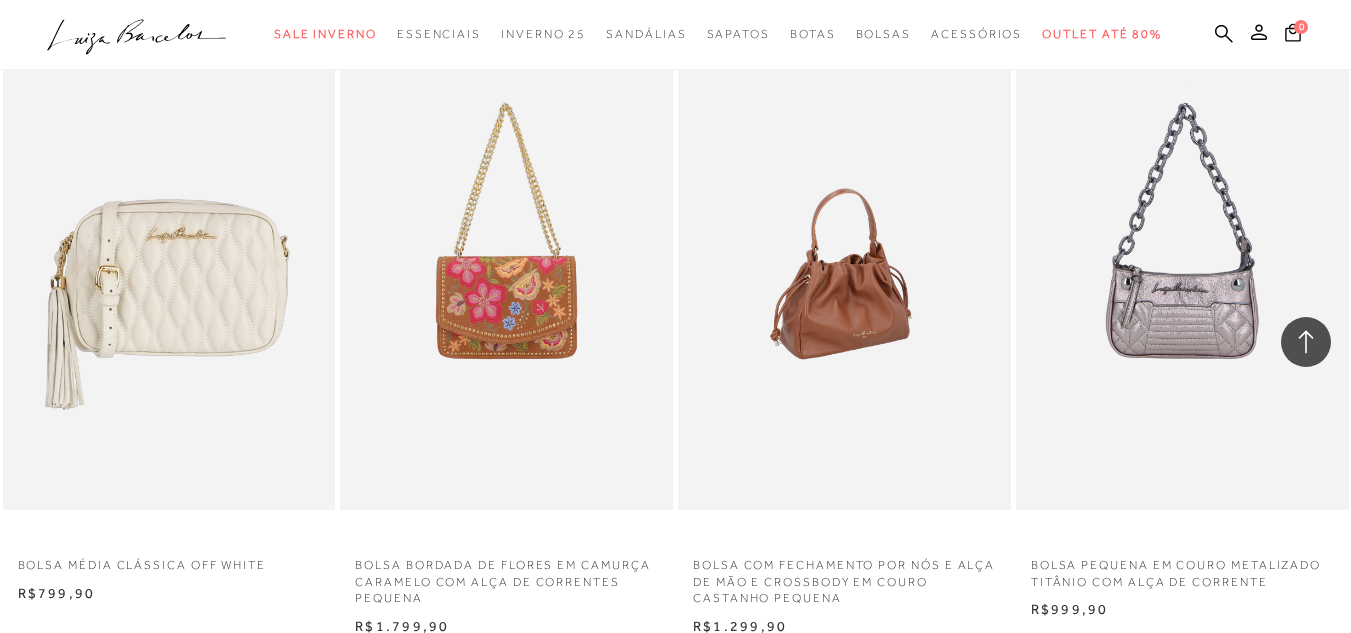 scroll, scrollTop: 15700, scrollLeft: 0, axis: vertical 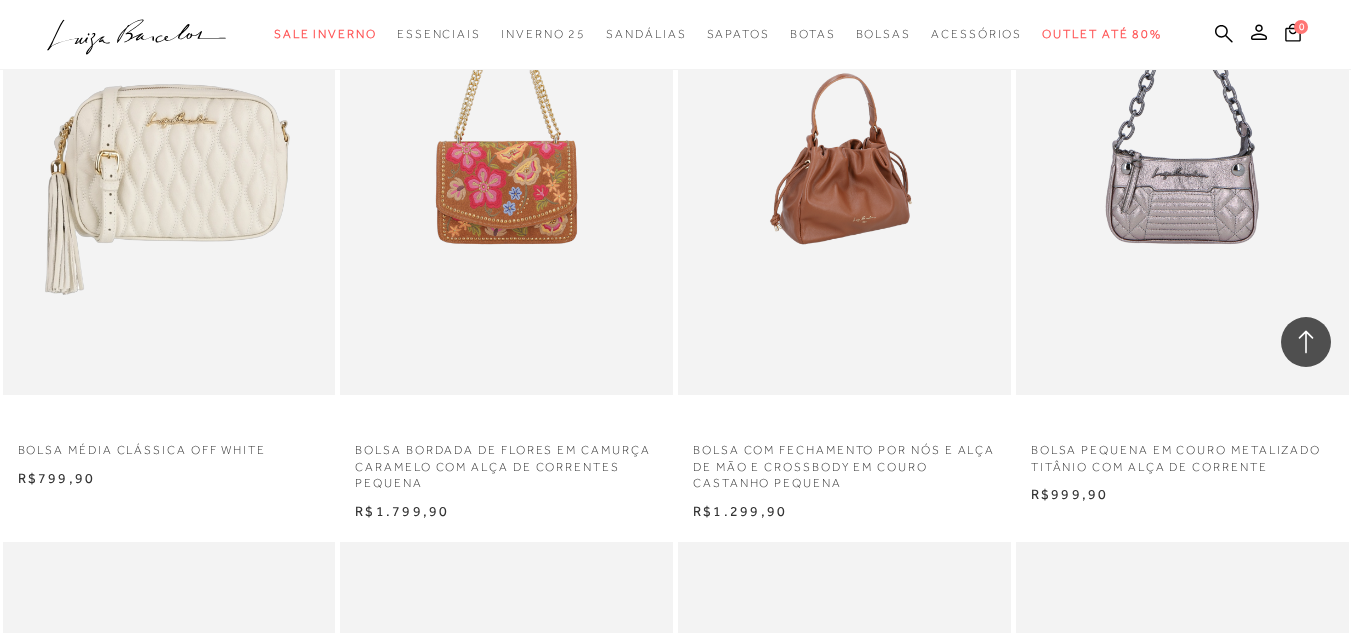 click at bounding box center [845, 145] 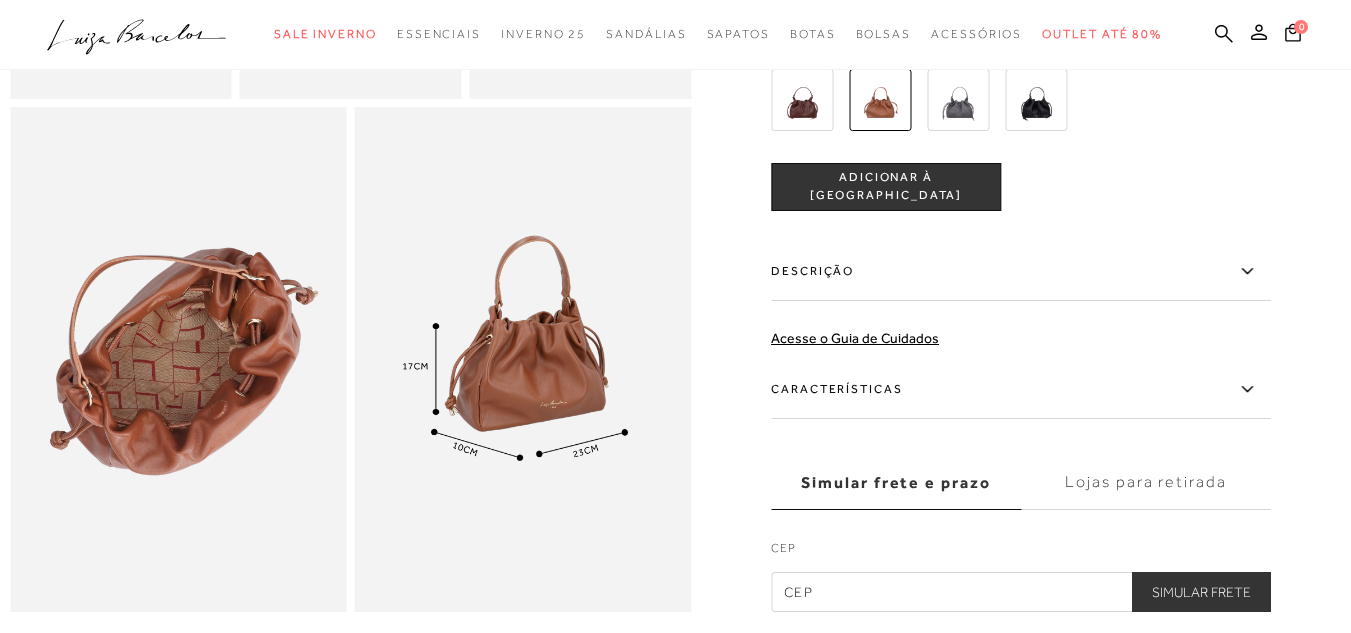 scroll, scrollTop: 900, scrollLeft: 0, axis: vertical 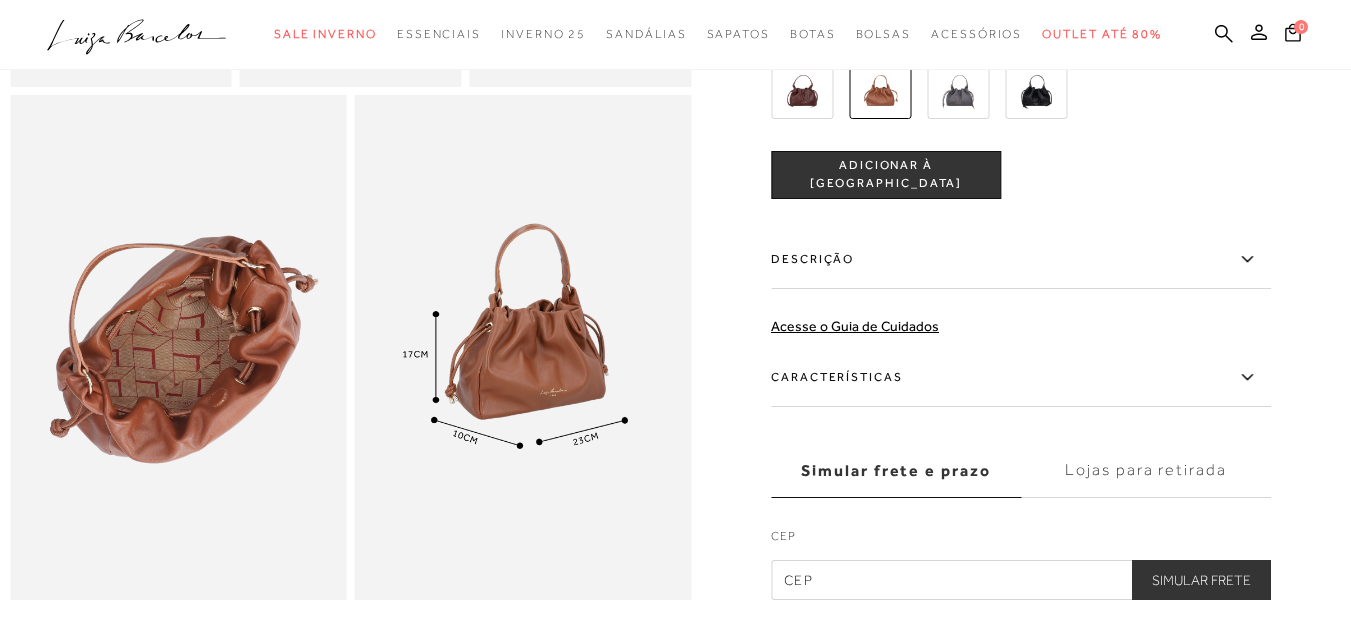 click on "Características" at bounding box center [1021, 378] 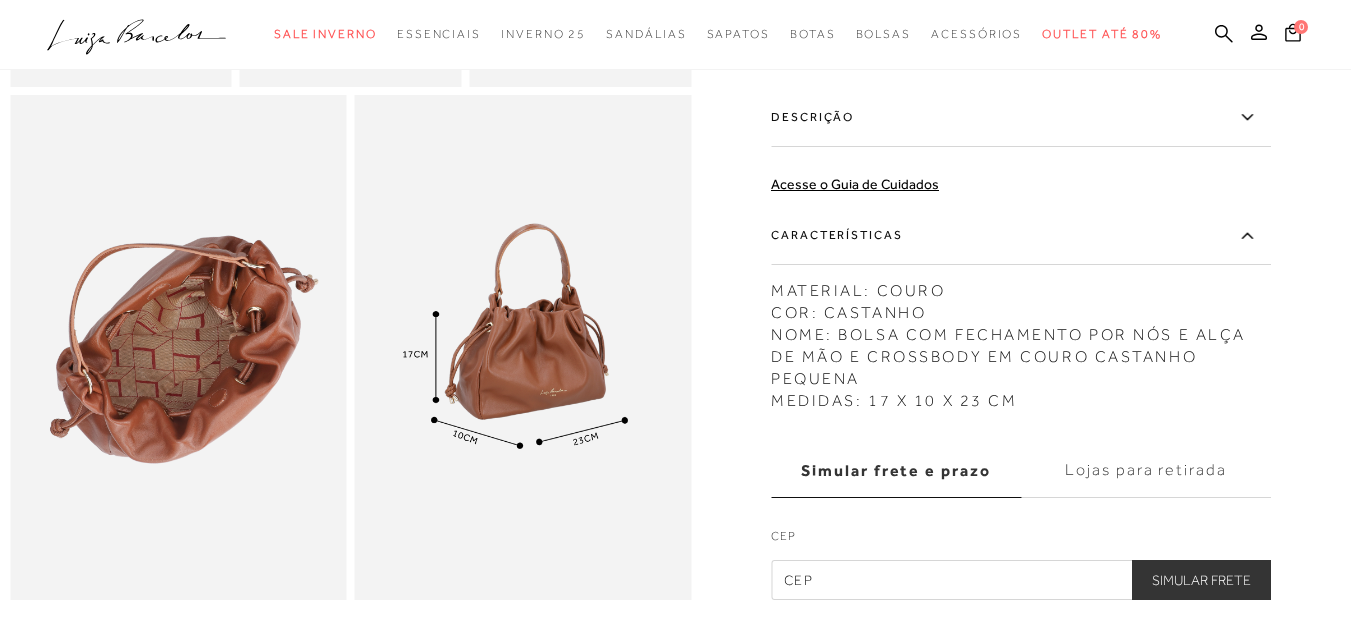 scroll, scrollTop: 2790, scrollLeft: 0, axis: vertical 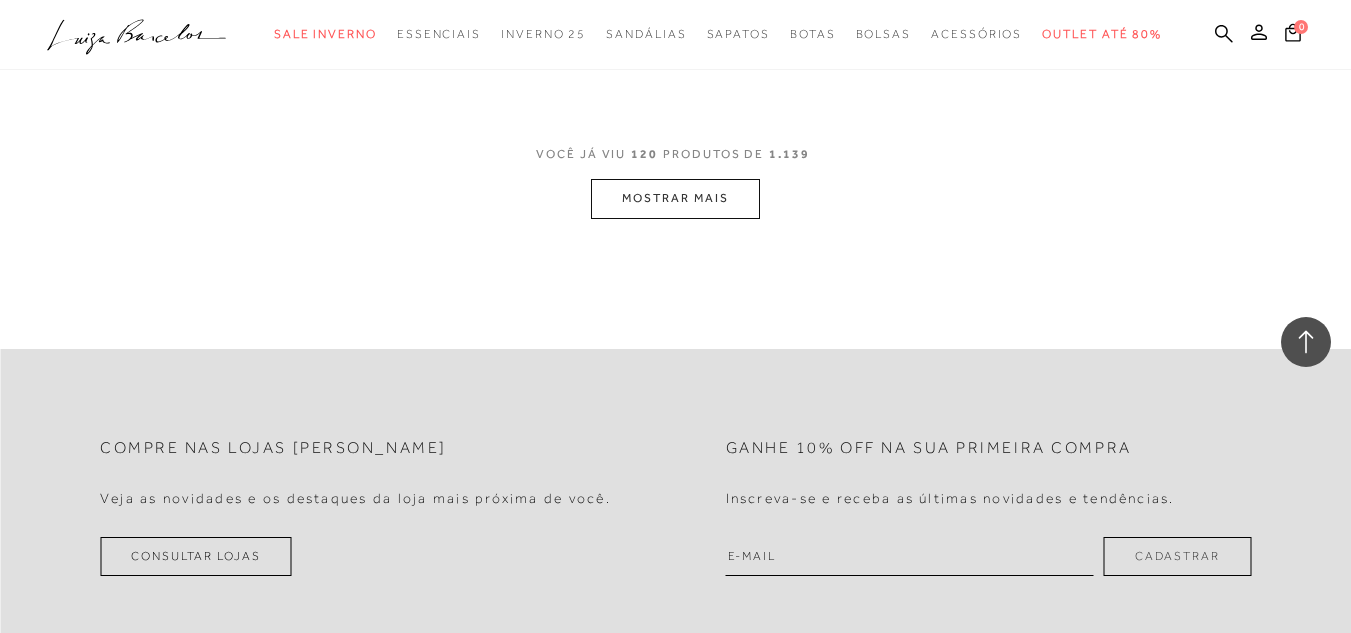 click on "MOSTRAR MAIS" at bounding box center (675, 198) 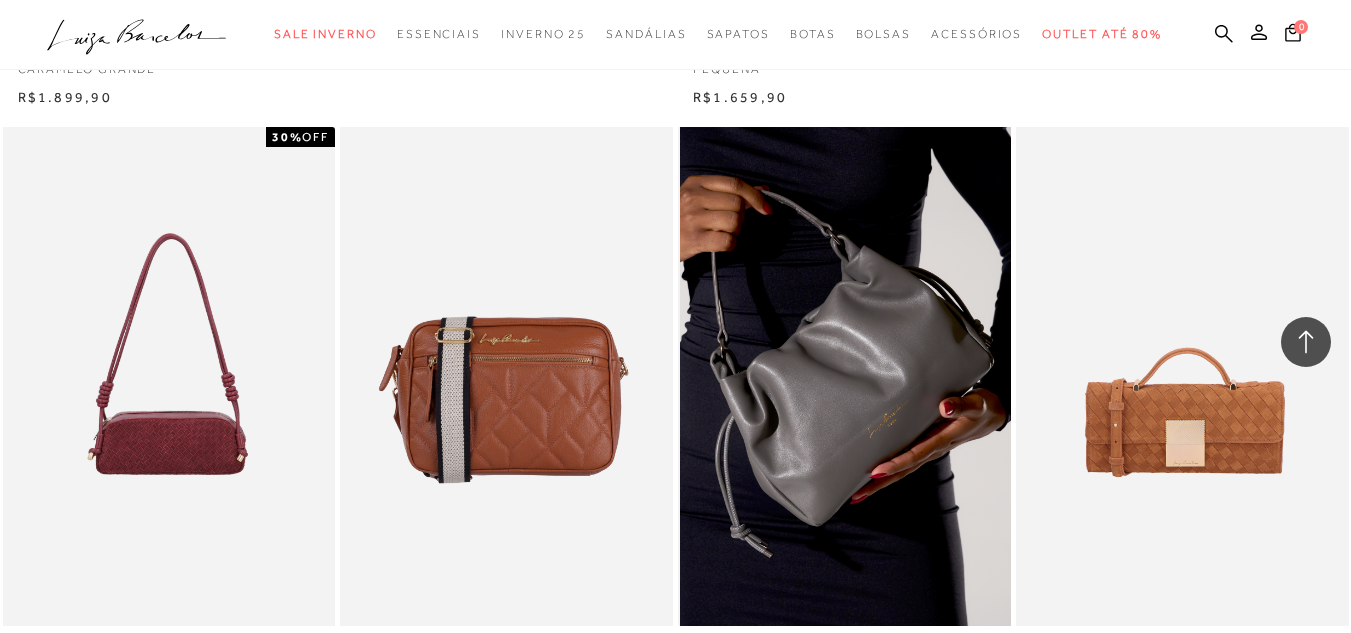 scroll, scrollTop: 20600, scrollLeft: 0, axis: vertical 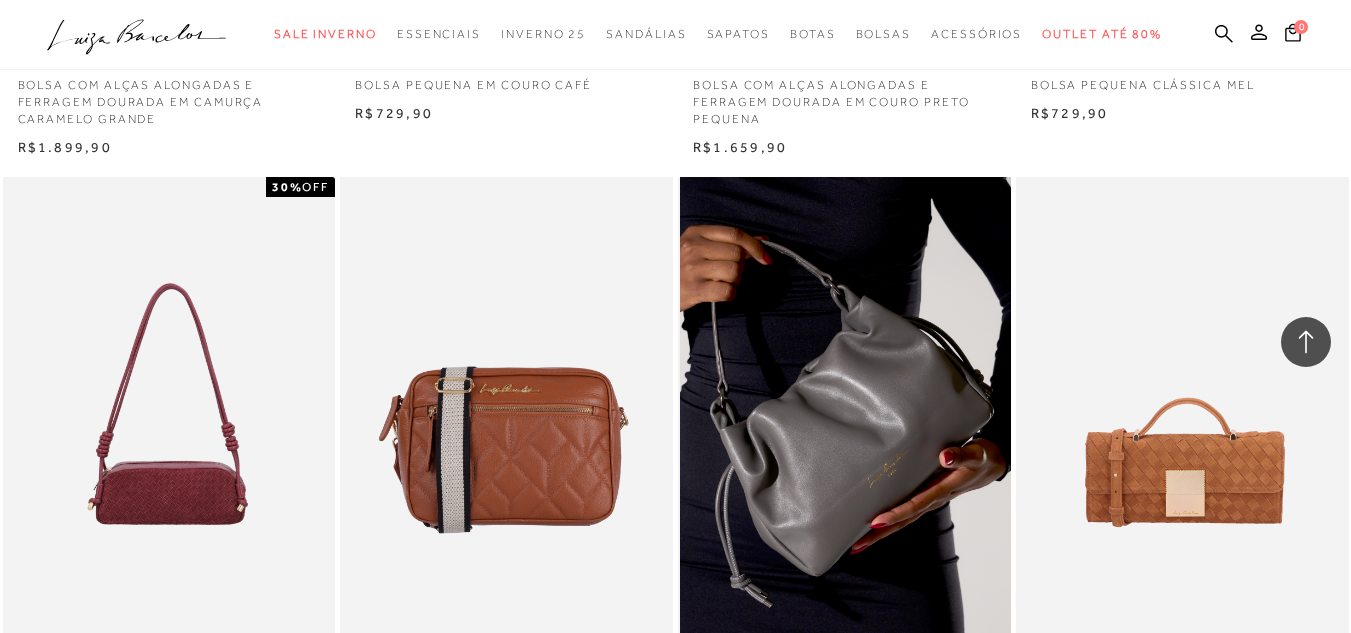 click at bounding box center (845, 426) 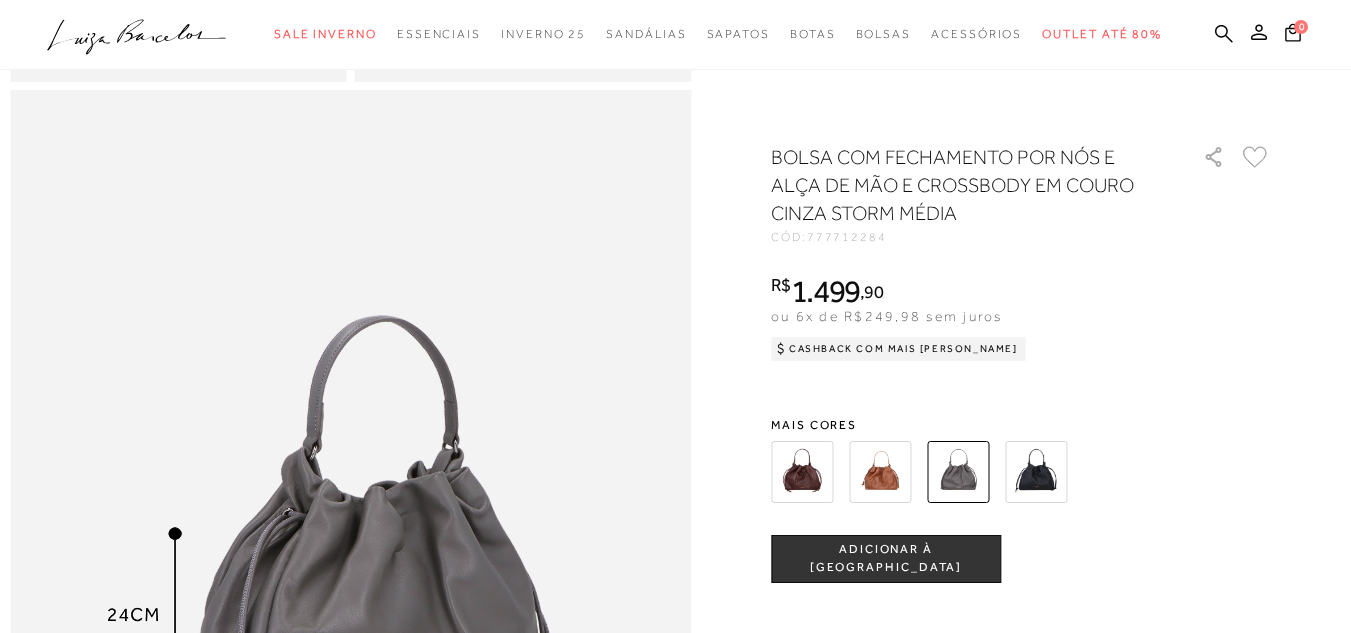 scroll, scrollTop: 1500, scrollLeft: 0, axis: vertical 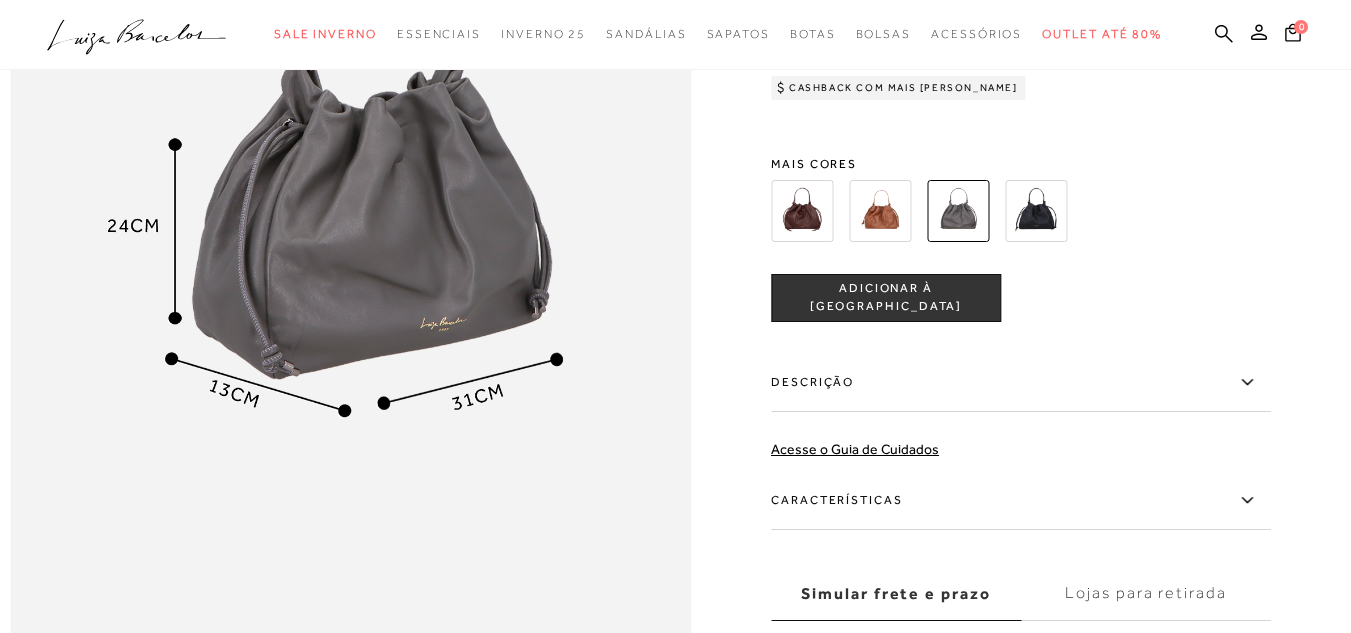 click on "Características" at bounding box center [1021, 500] 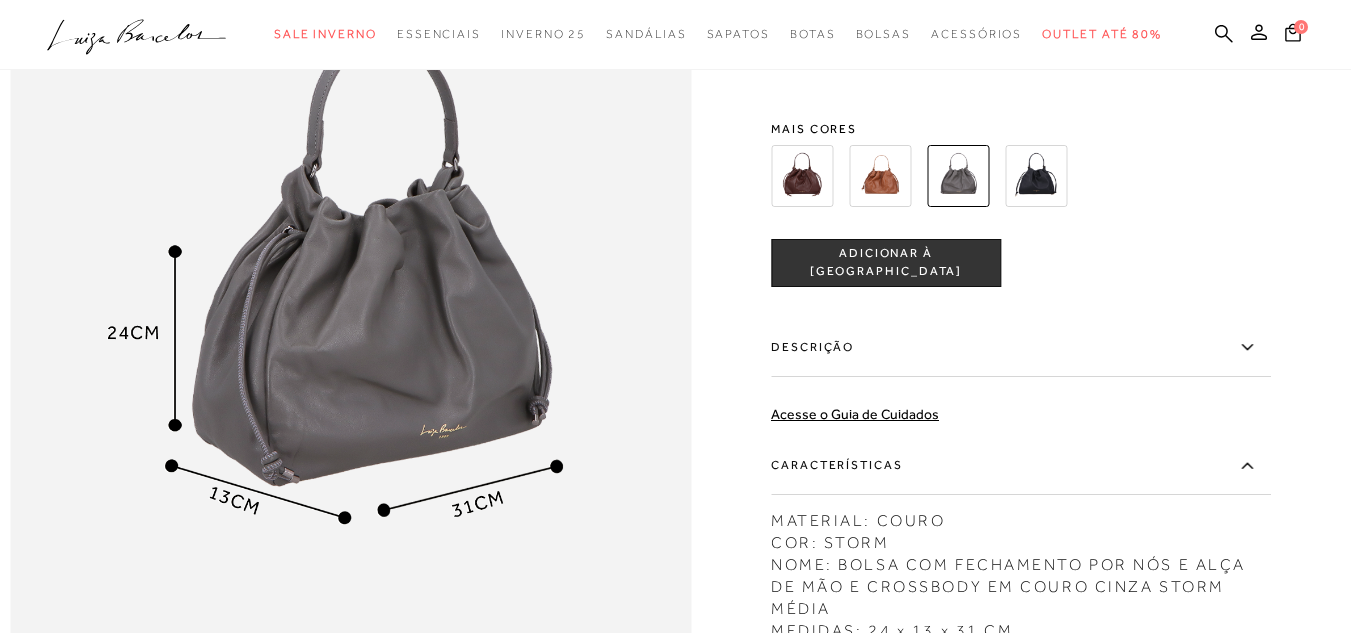 scroll, scrollTop: 1507, scrollLeft: 0, axis: vertical 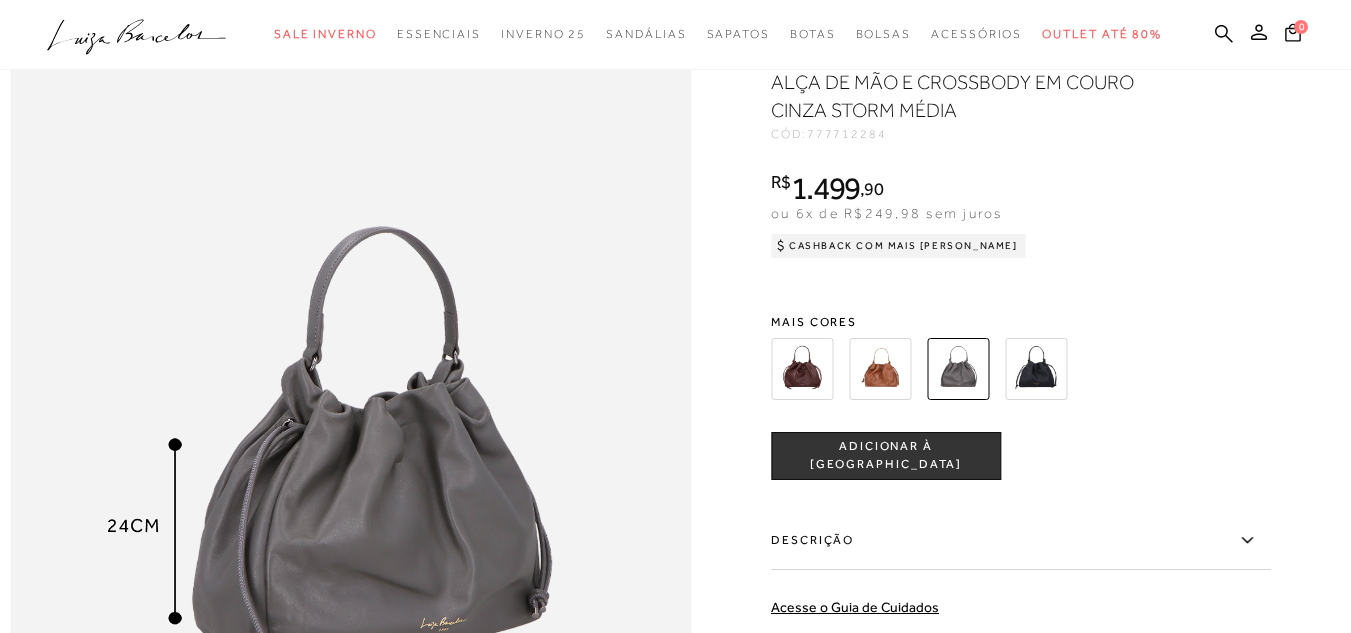 click at bounding box center (880, 368) 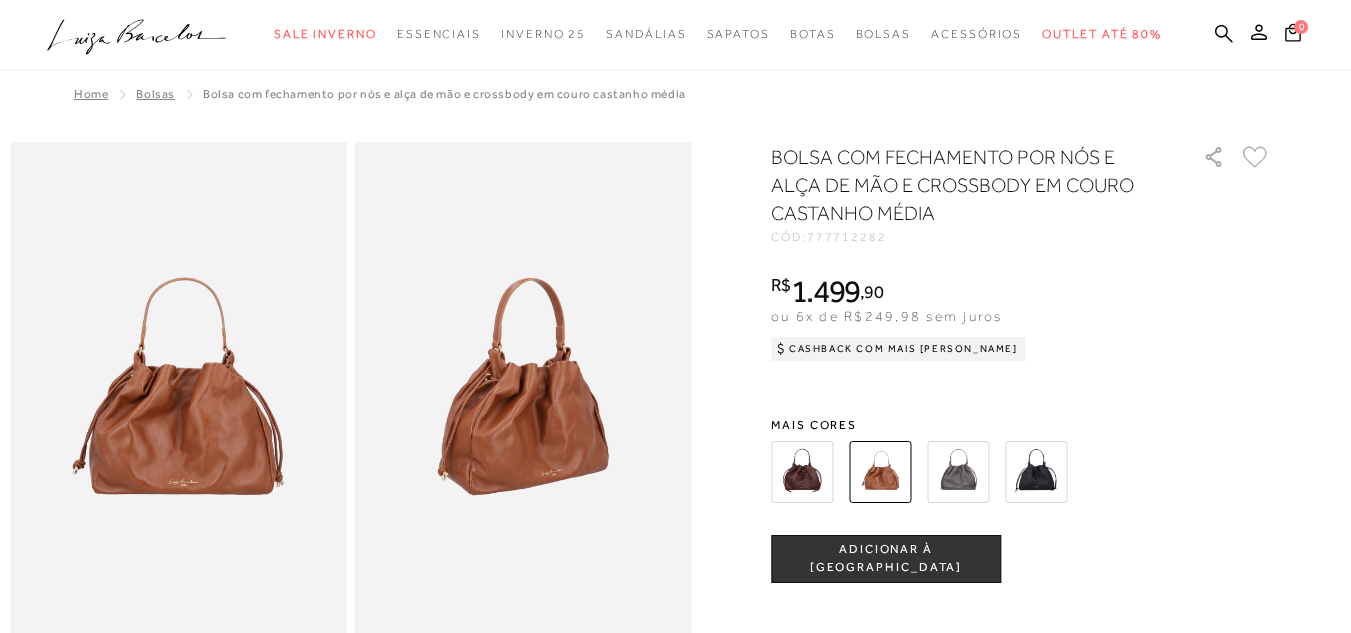 scroll, scrollTop: 0, scrollLeft: 0, axis: both 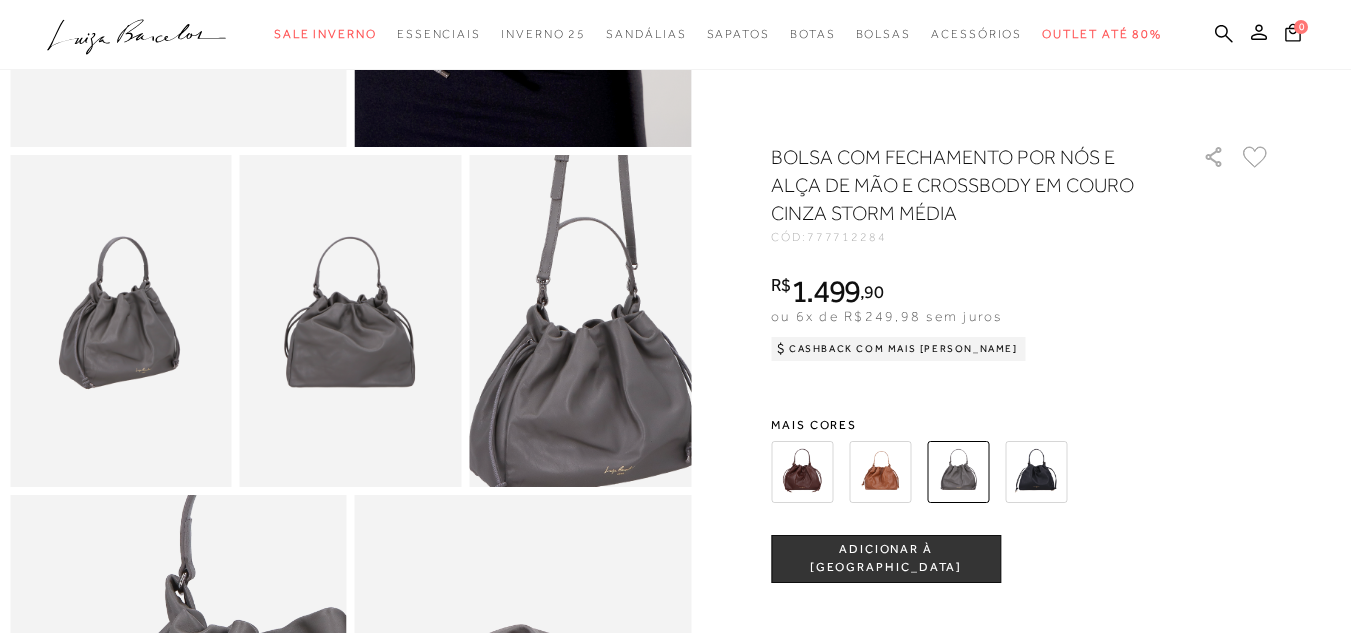 click at bounding box center [586, 230] 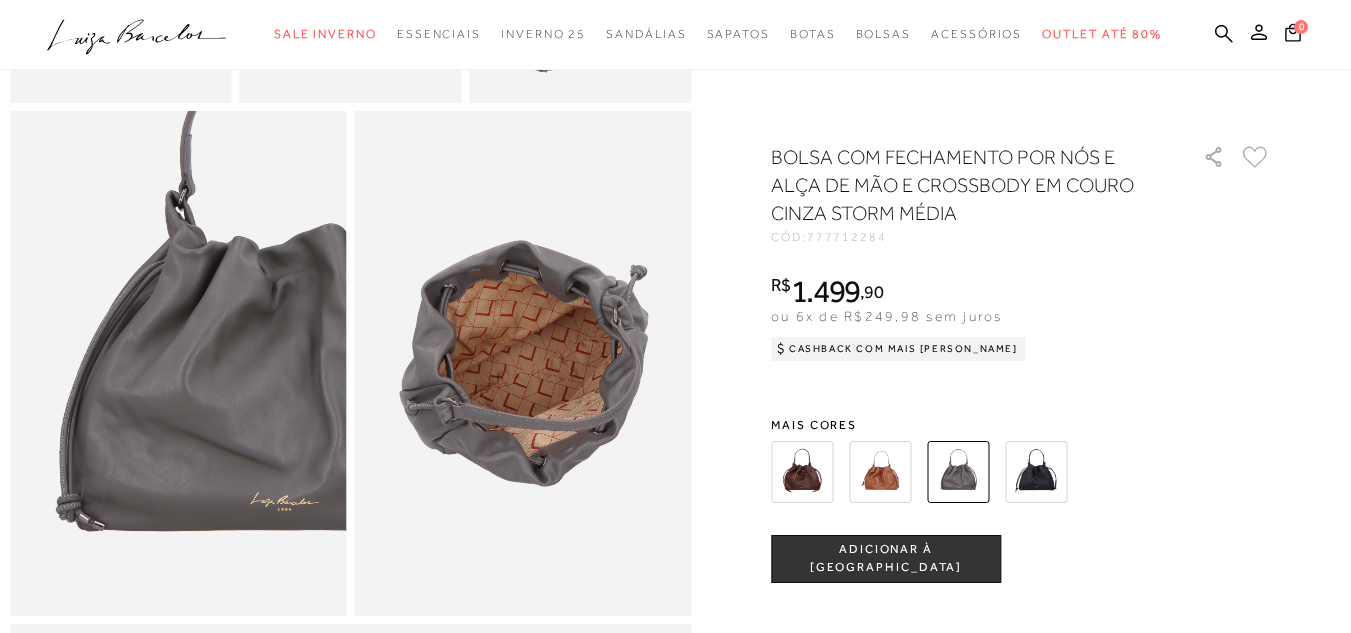scroll, scrollTop: 1000, scrollLeft: 0, axis: vertical 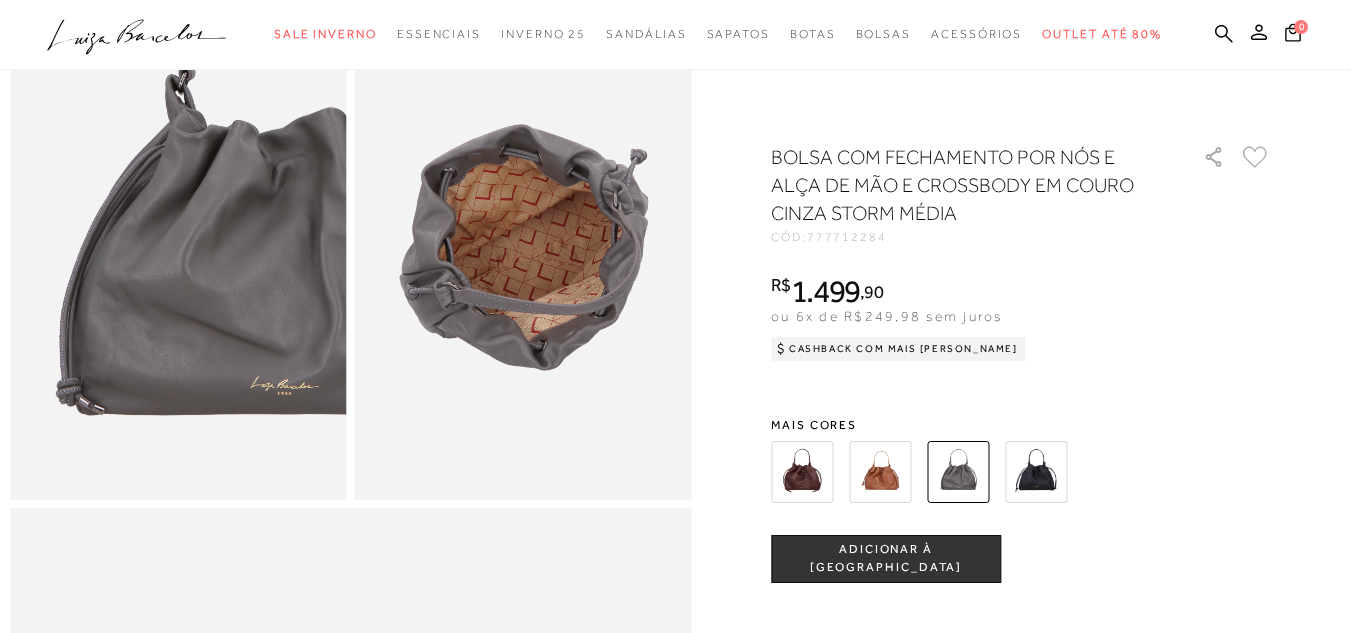 click on "ADICIONAR À SACOLA" at bounding box center [886, 558] 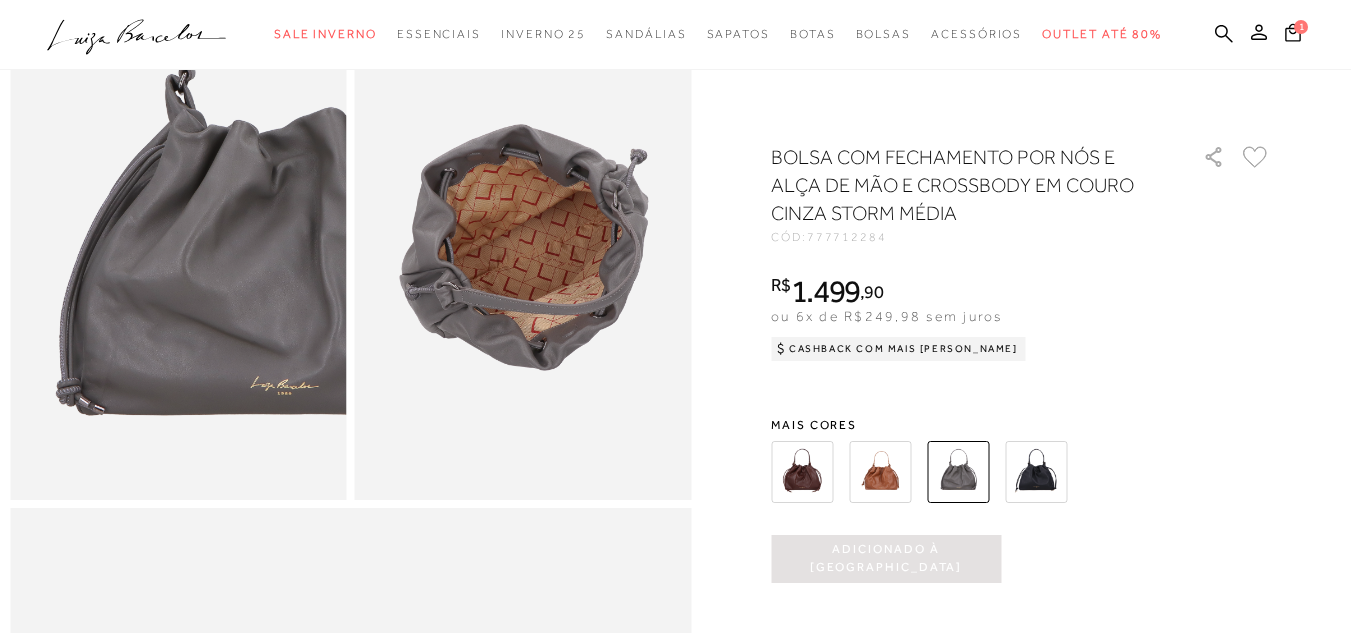 scroll, scrollTop: 0, scrollLeft: 0, axis: both 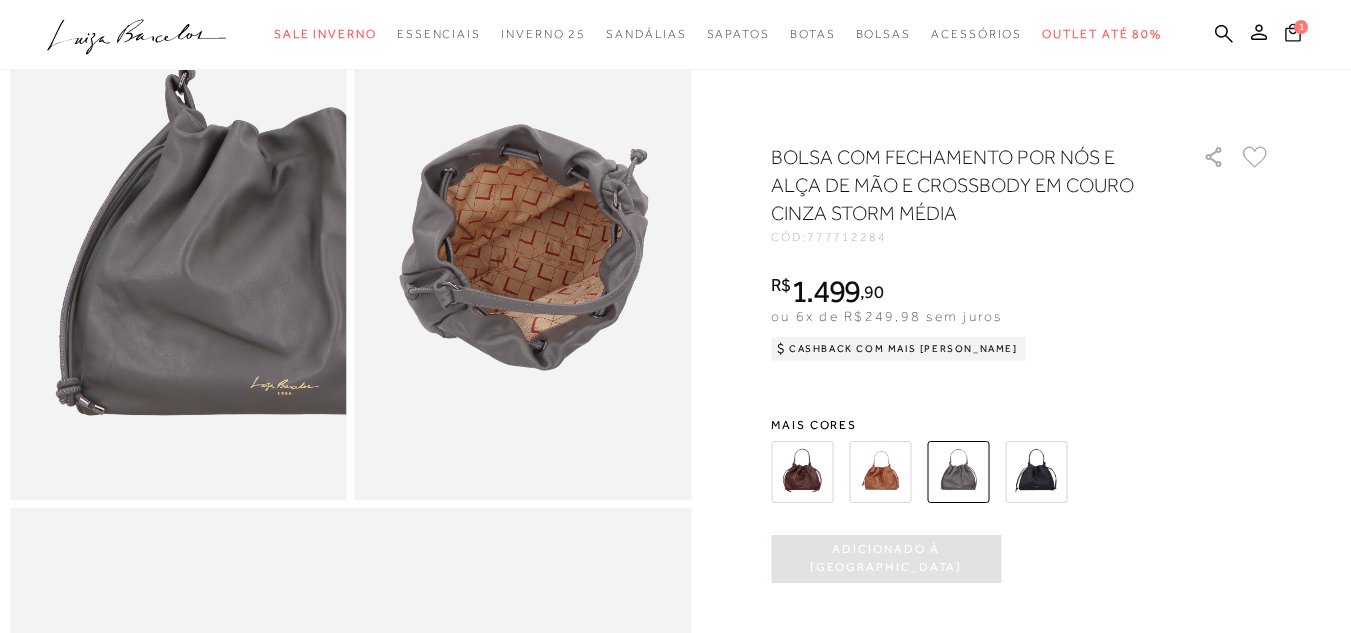 click 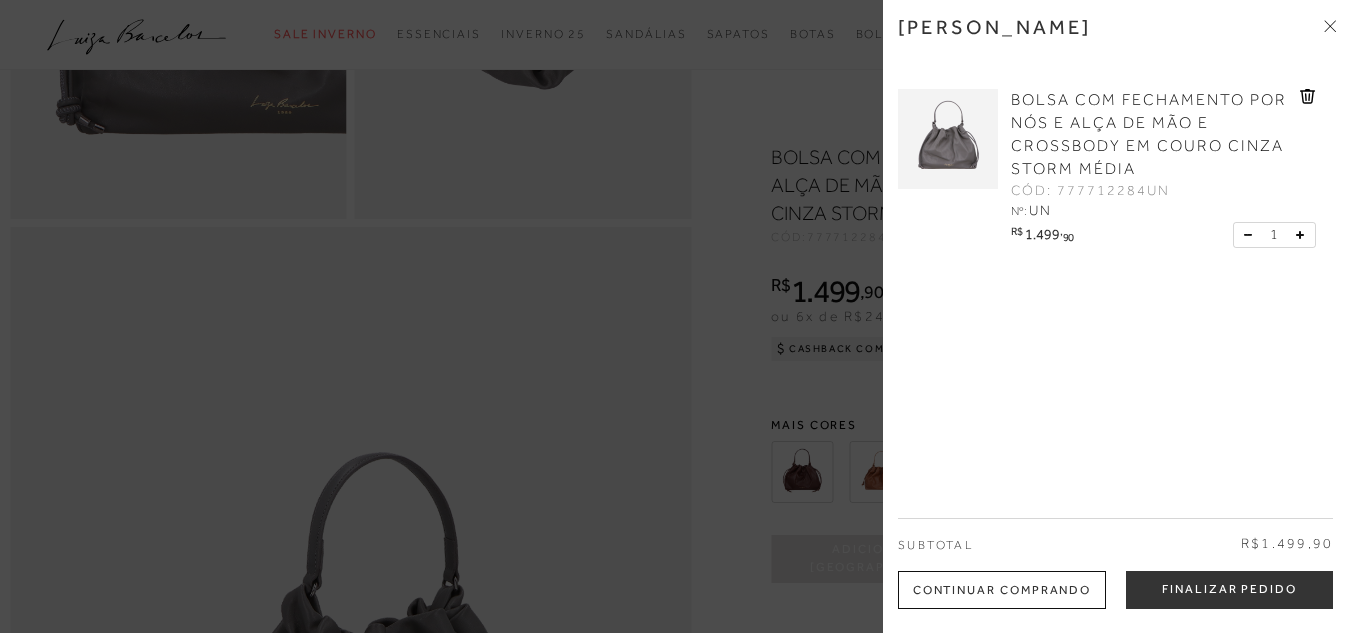 scroll, scrollTop: 1100, scrollLeft: 0, axis: vertical 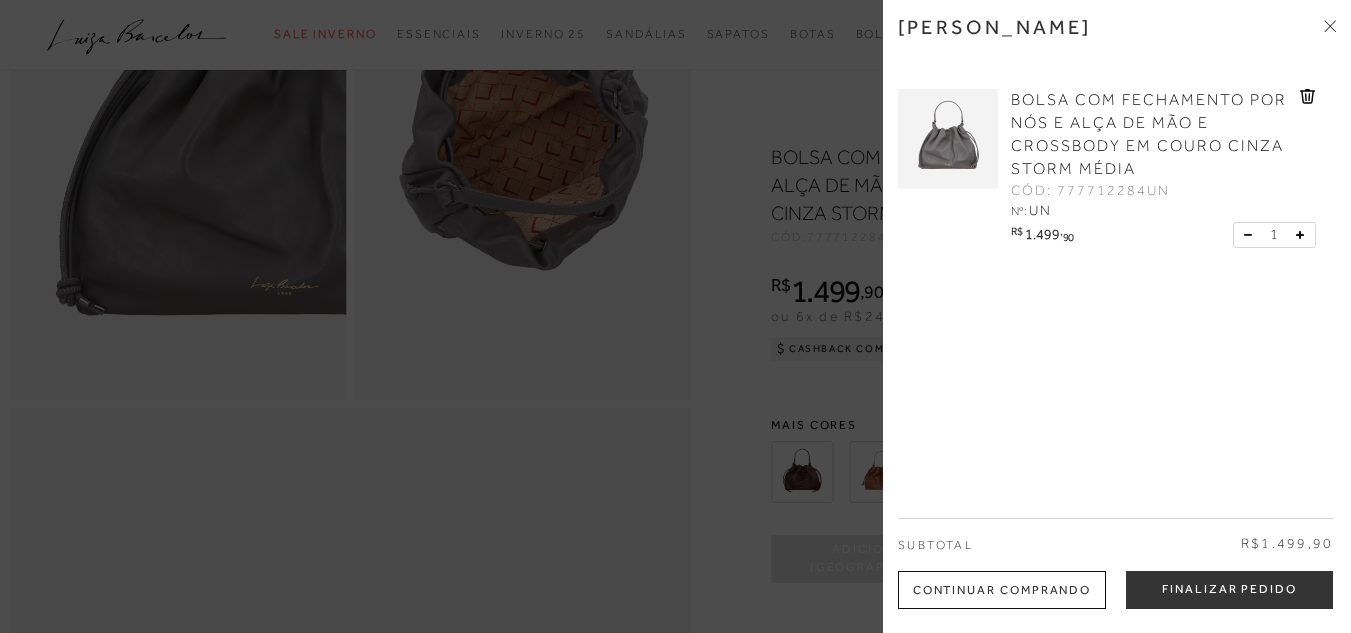 click 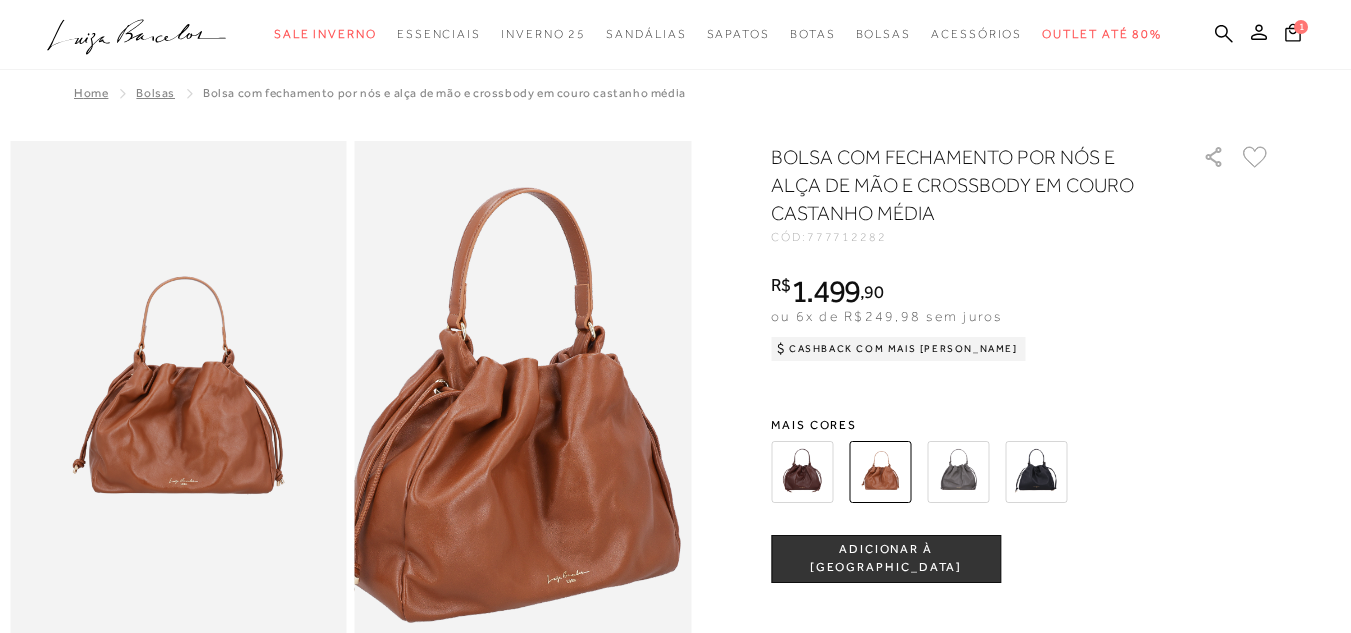scroll, scrollTop: 0, scrollLeft: 0, axis: both 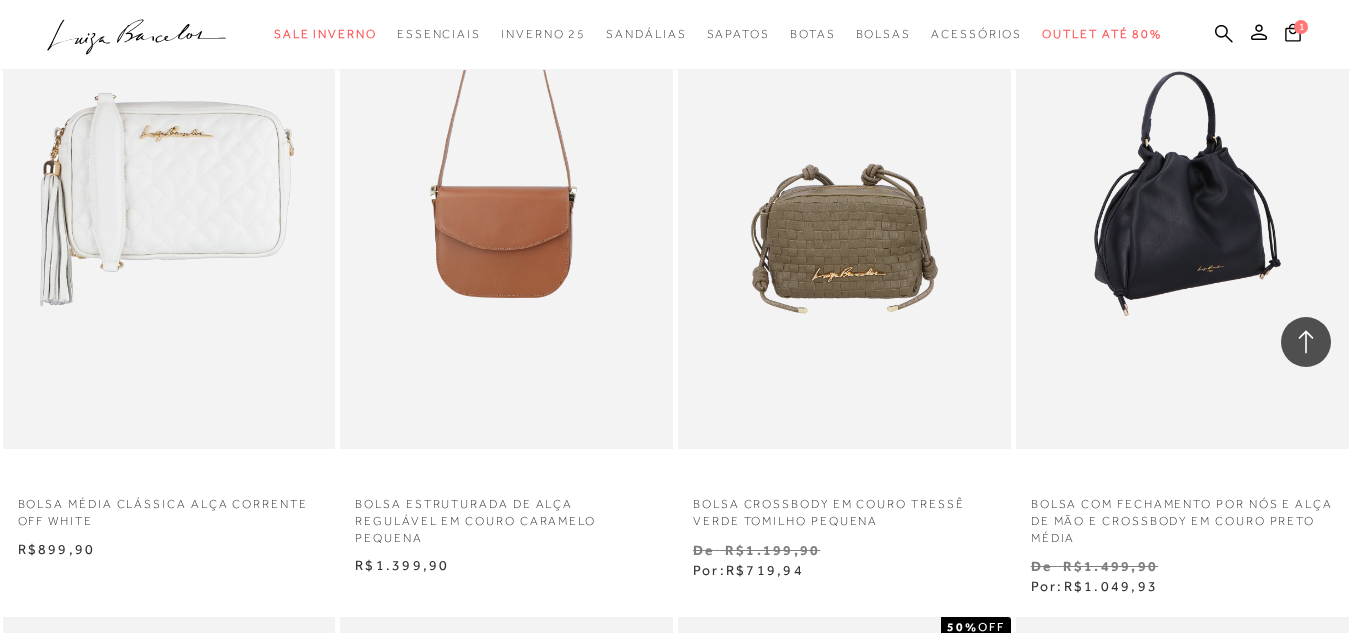 click at bounding box center [1183, 199] 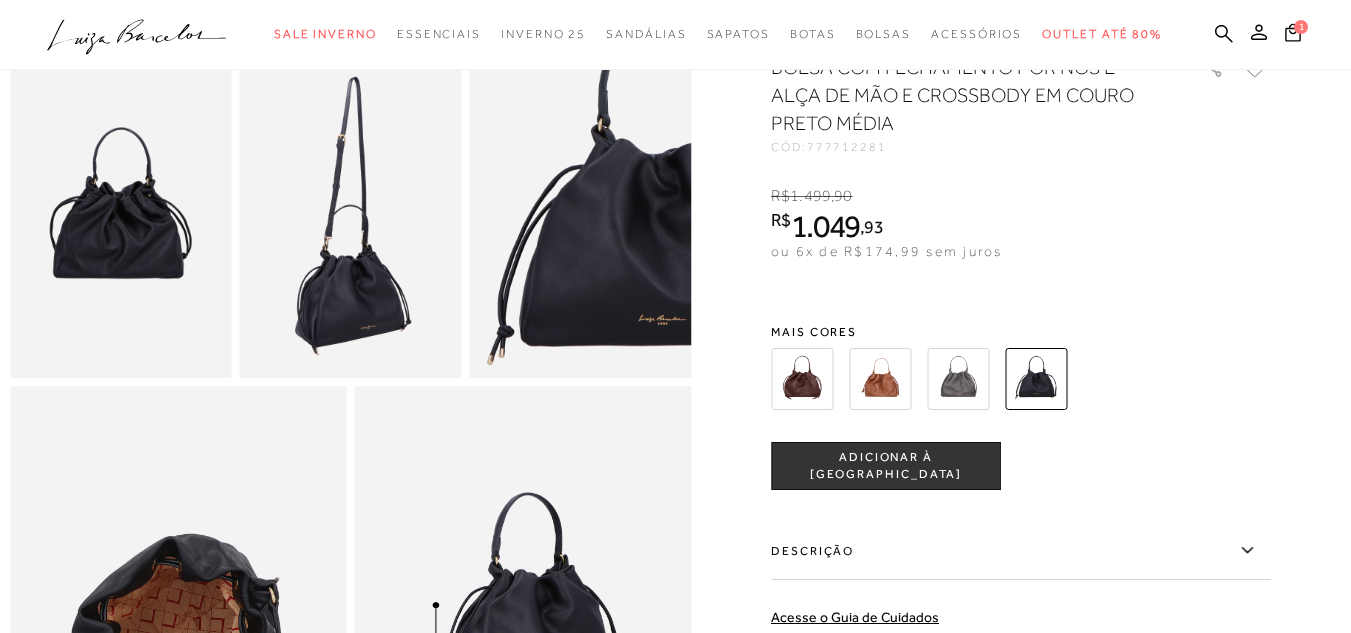 scroll, scrollTop: 800, scrollLeft: 0, axis: vertical 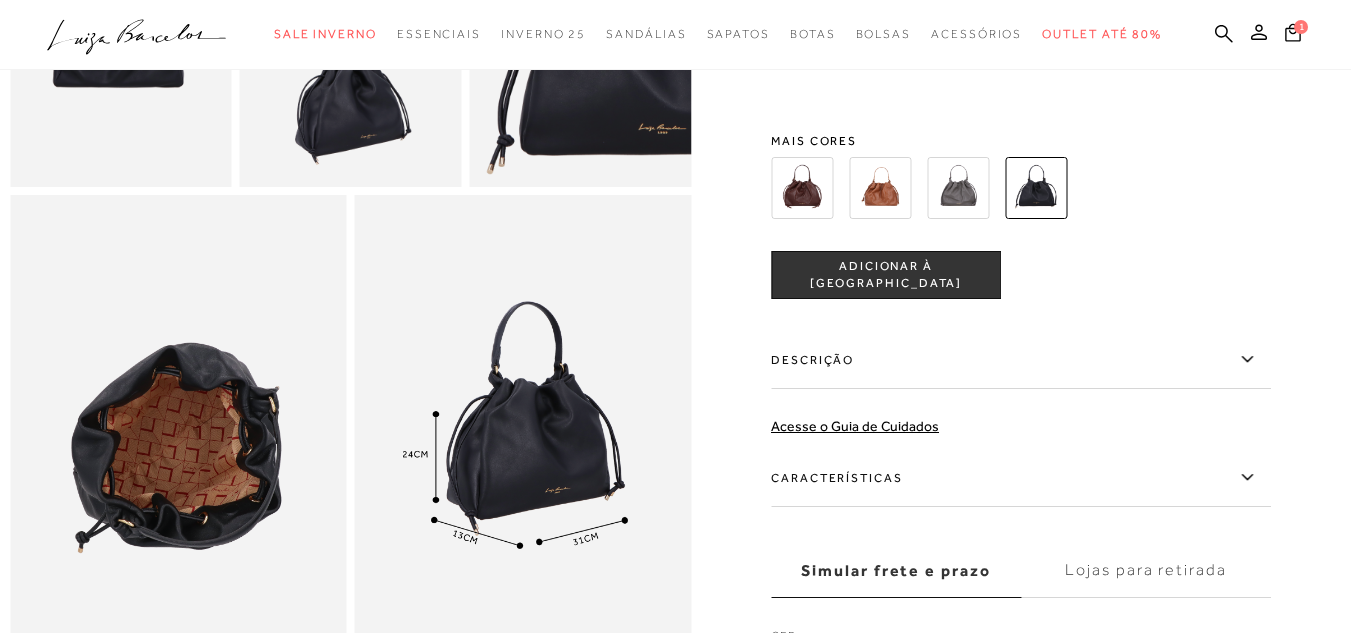 click on "ADICIONAR À SACOLA" at bounding box center [886, 275] 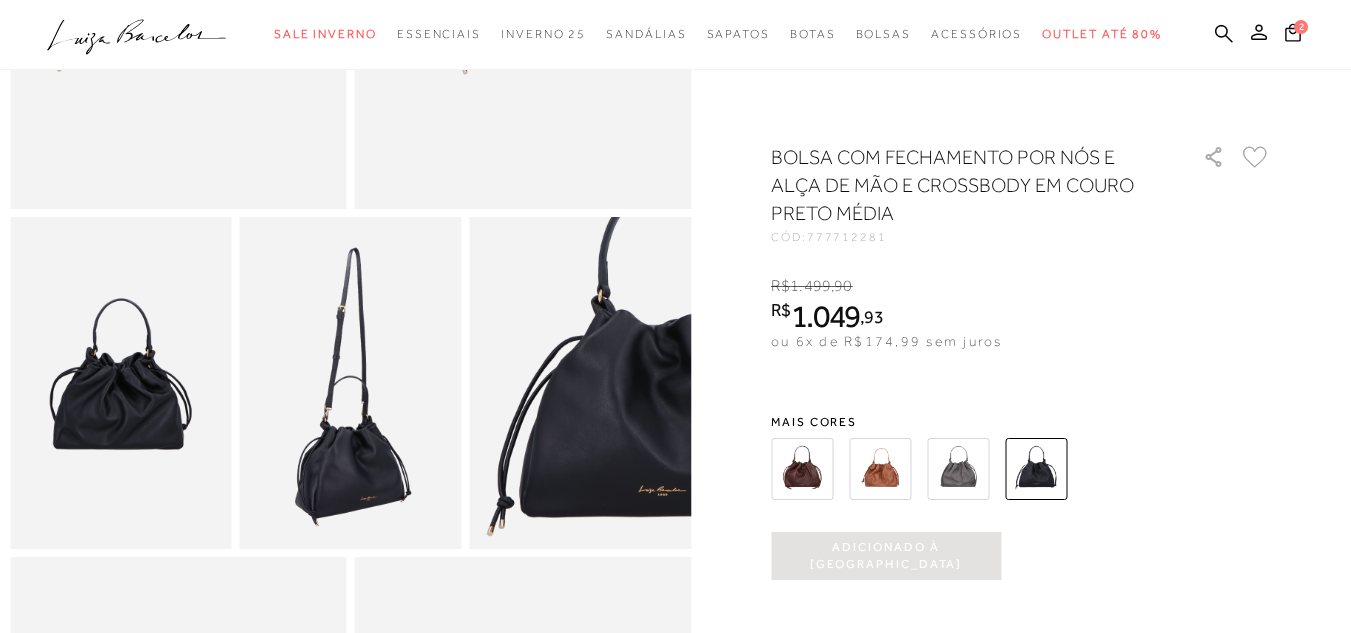 scroll, scrollTop: 400, scrollLeft: 0, axis: vertical 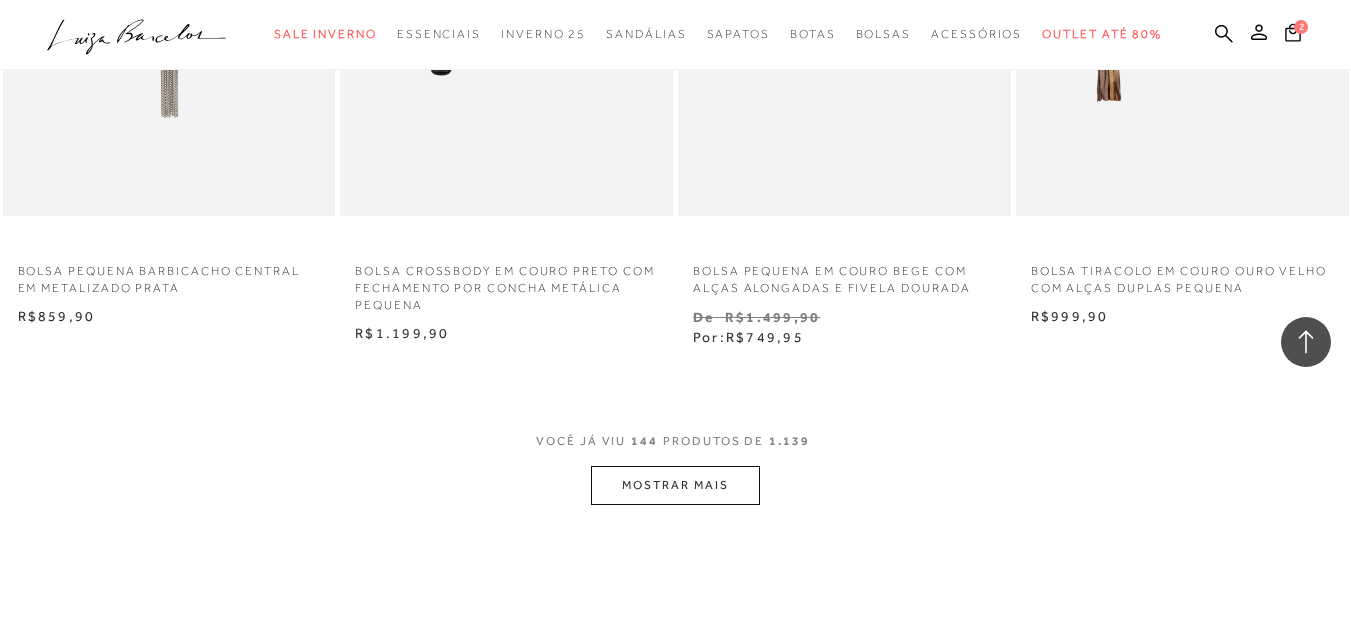 click on "MOSTRAR MAIS" at bounding box center (675, 485) 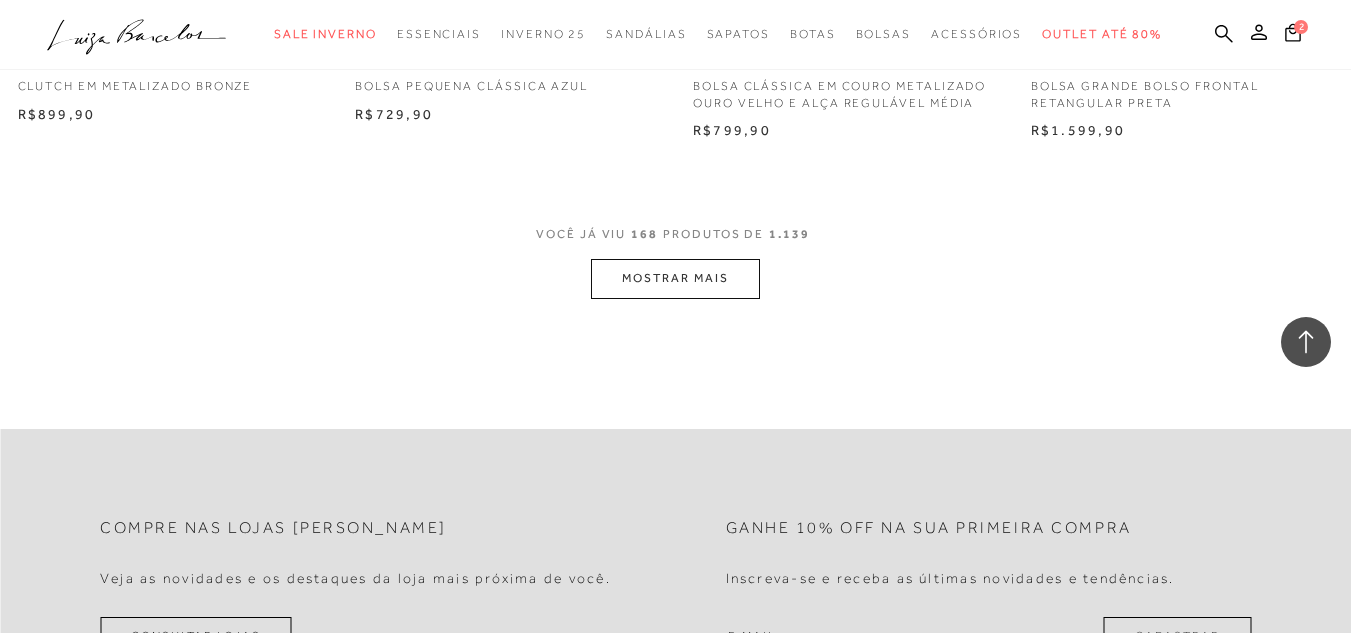 scroll, scrollTop: 27107, scrollLeft: 0, axis: vertical 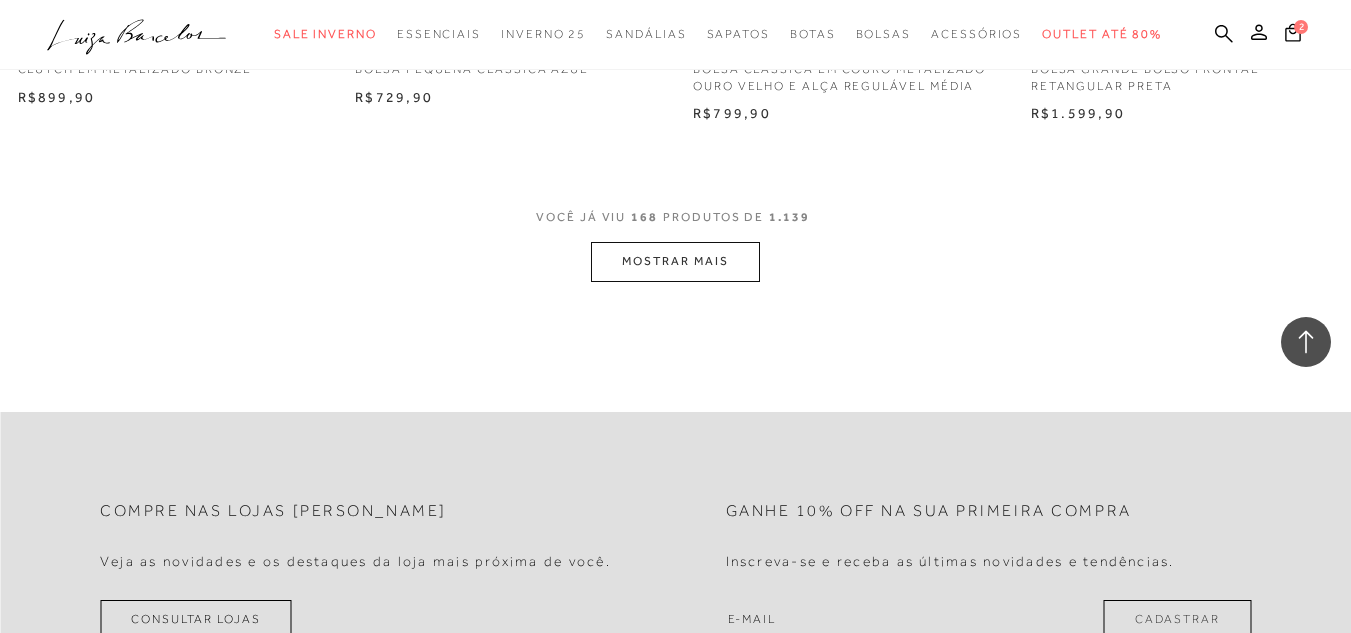 click on "MOSTRAR MAIS" at bounding box center (675, 261) 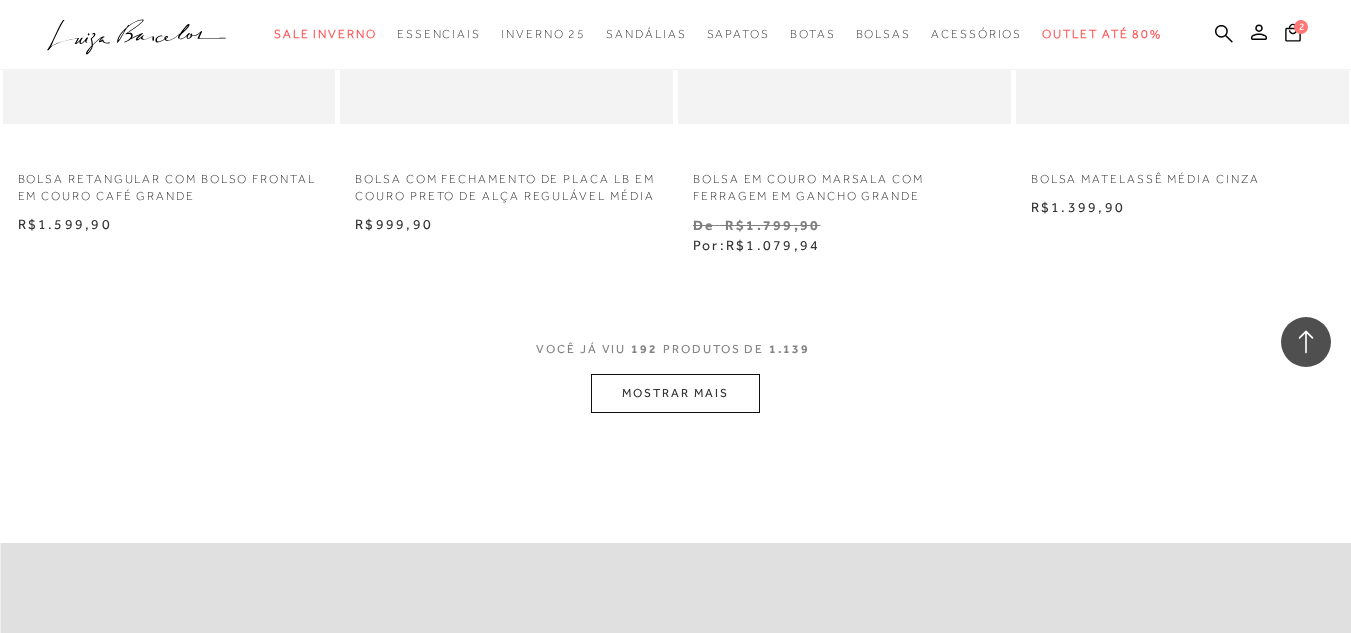 scroll, scrollTop: 31007, scrollLeft: 0, axis: vertical 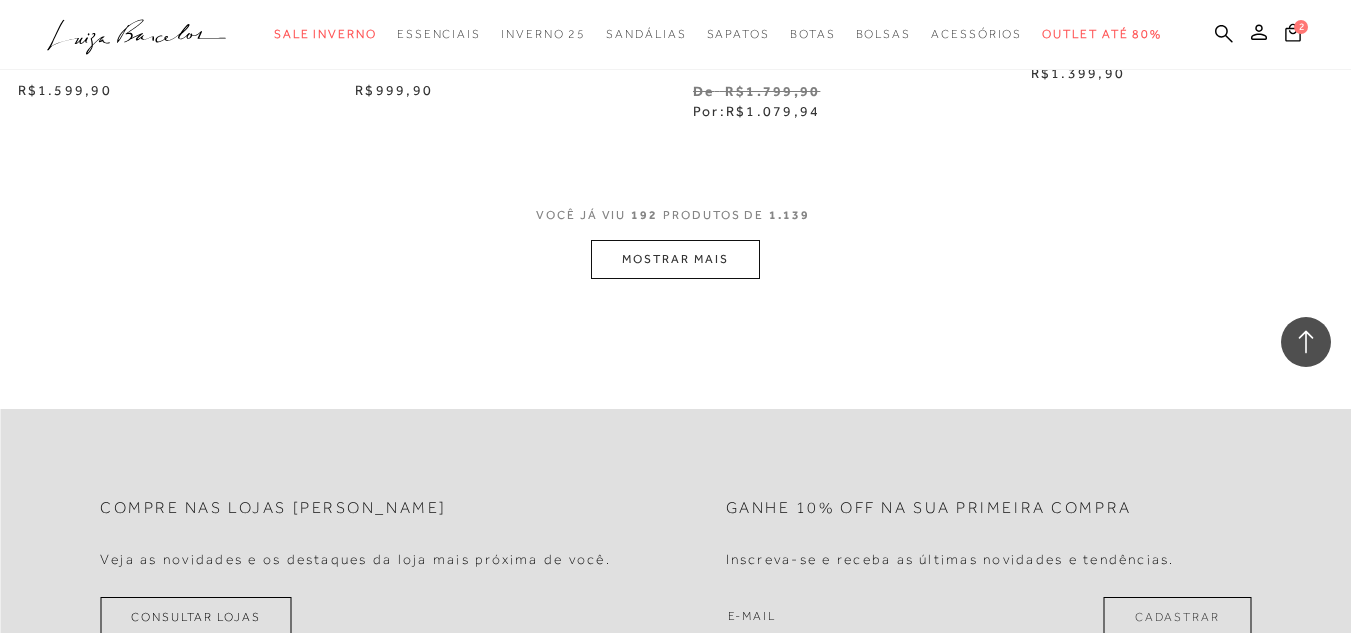 click on "MOSTRAR MAIS" at bounding box center (675, 259) 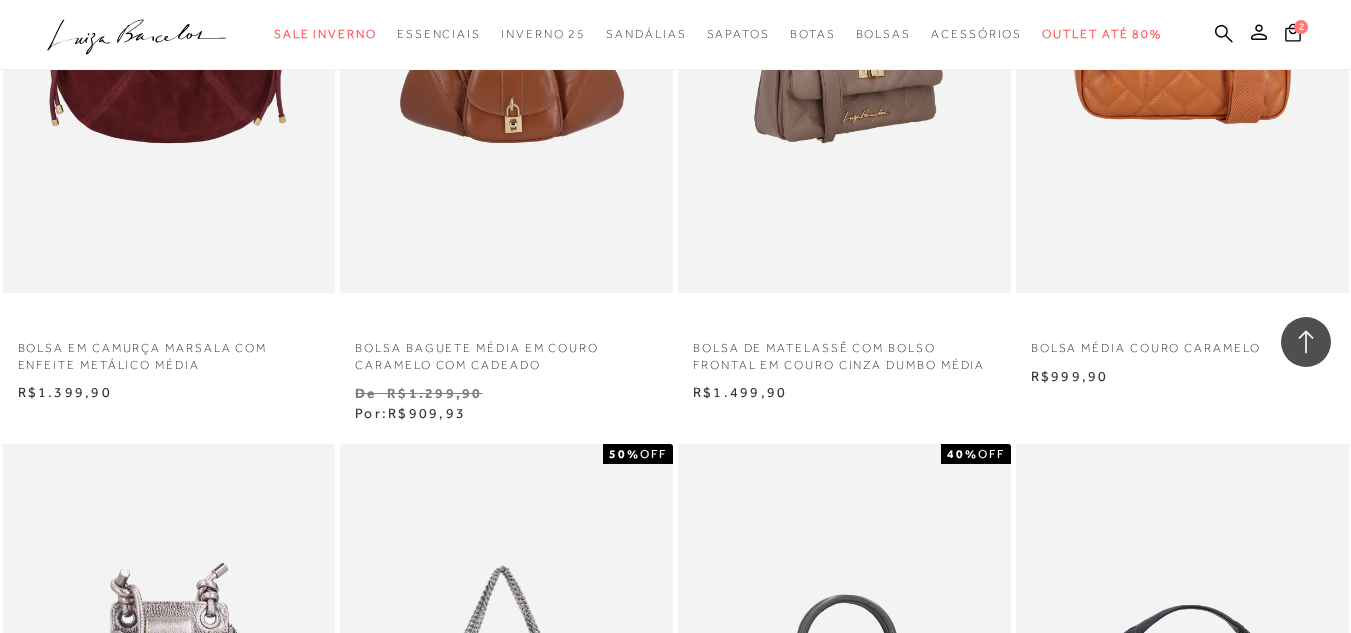 scroll, scrollTop: 31107, scrollLeft: 0, axis: vertical 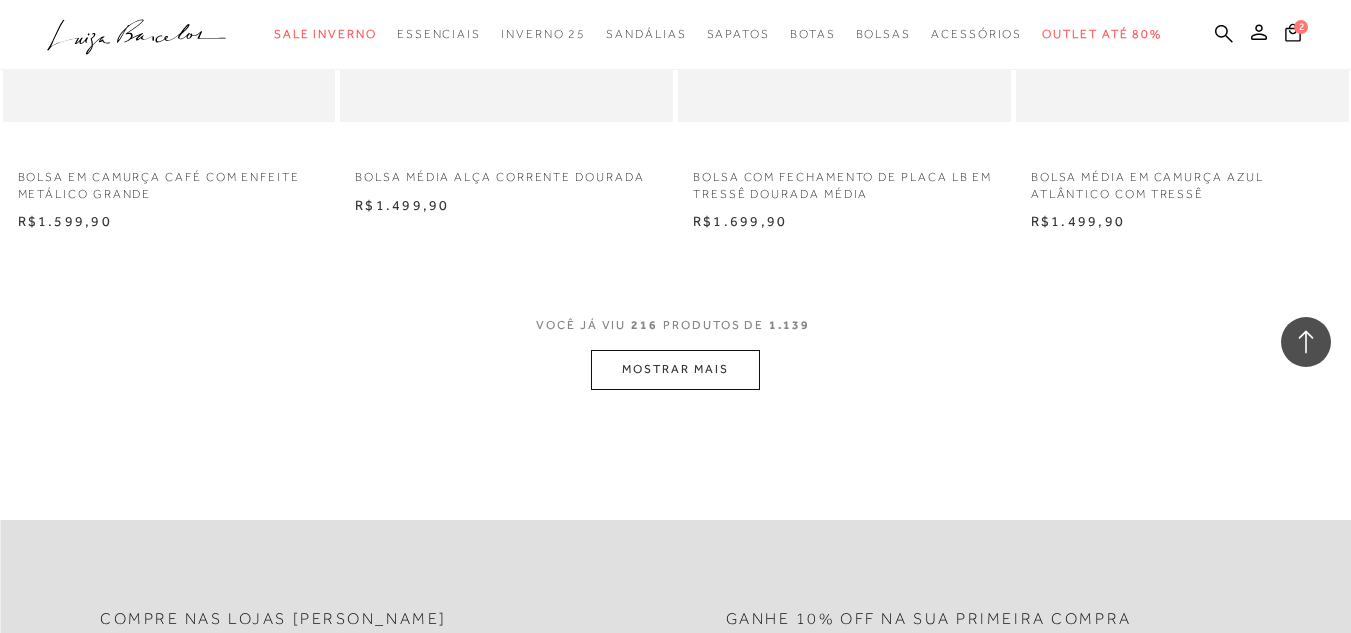 click on "MOSTRAR MAIS" at bounding box center (675, 369) 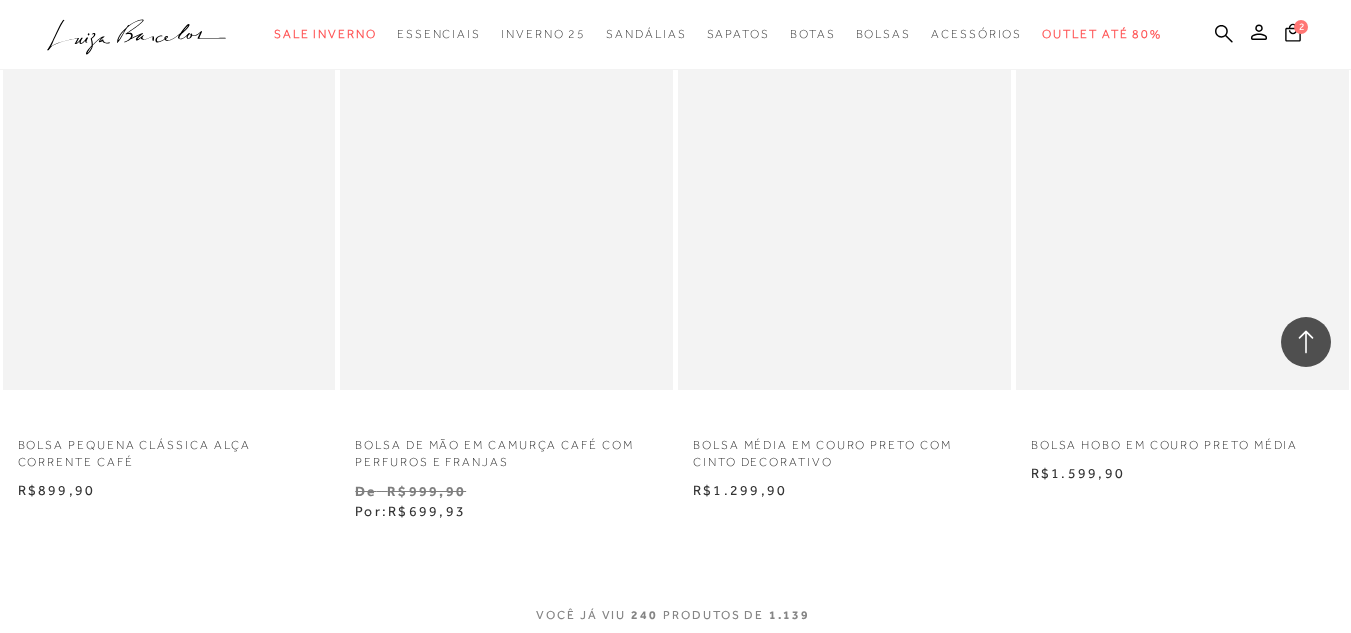 scroll, scrollTop: 38607, scrollLeft: 0, axis: vertical 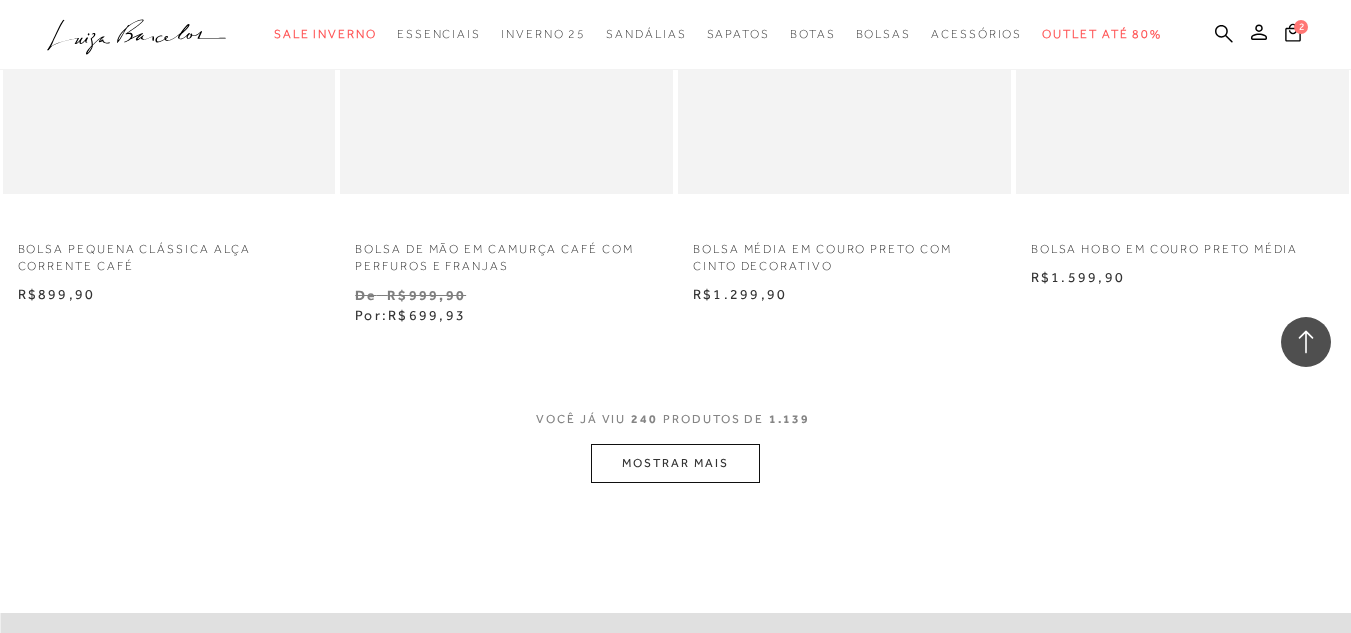 click on "MOSTRAR MAIS" at bounding box center [675, 463] 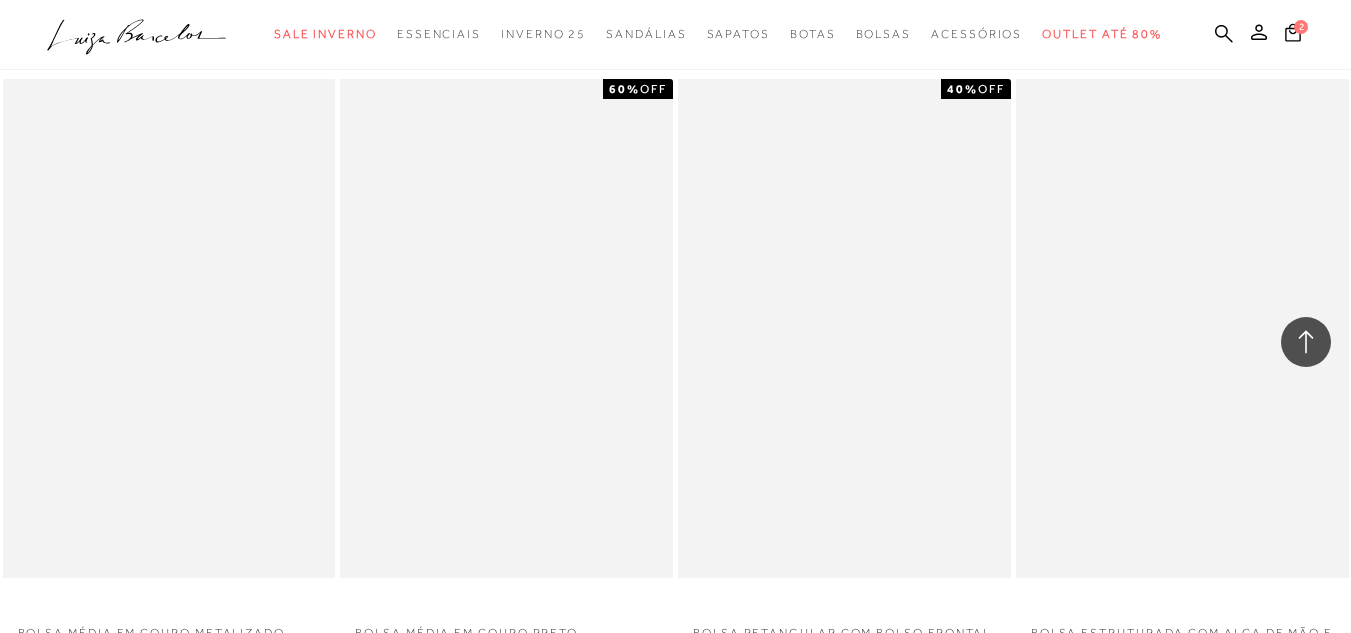 scroll, scrollTop: 42407, scrollLeft: 0, axis: vertical 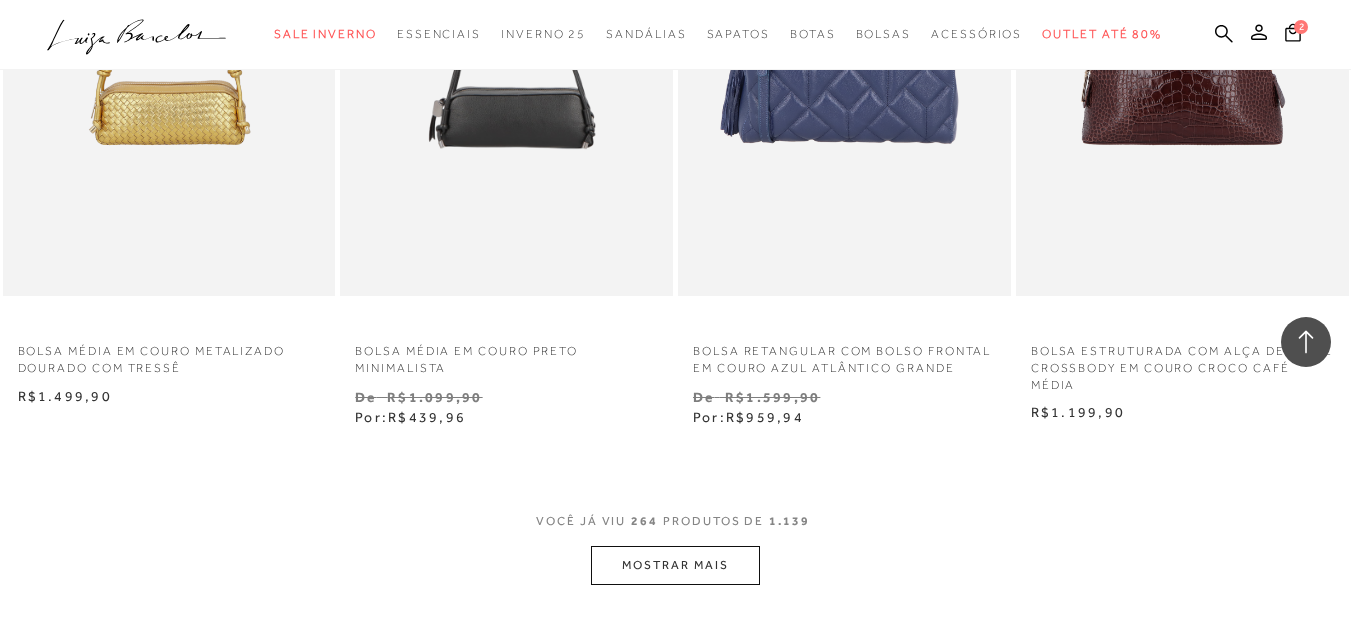 click on "MOSTRAR MAIS" at bounding box center (675, 565) 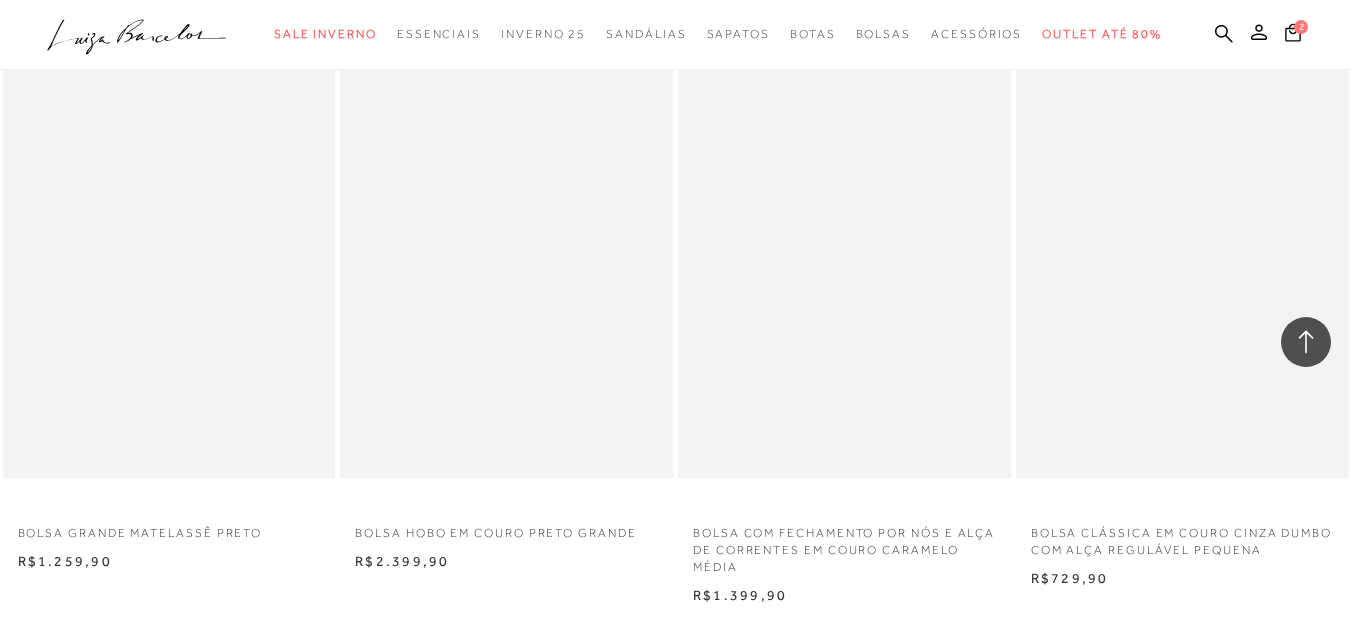 scroll, scrollTop: 46307, scrollLeft: 0, axis: vertical 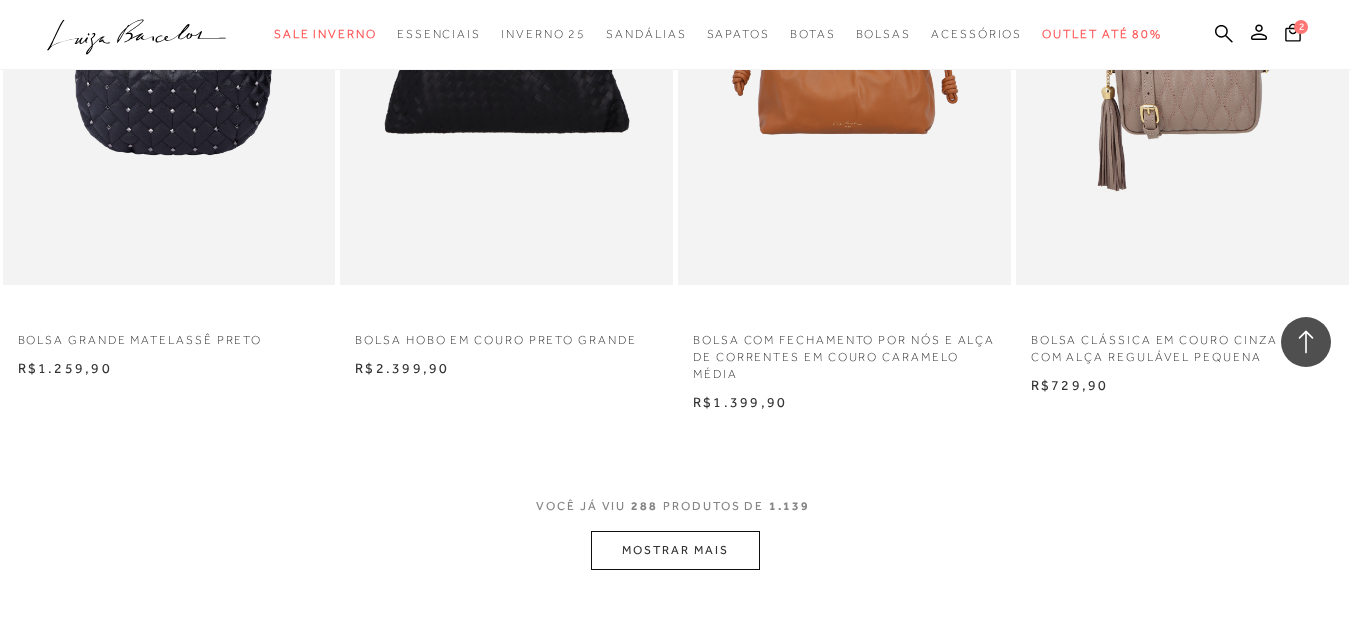 click on "MOSTRAR MAIS" at bounding box center [675, 550] 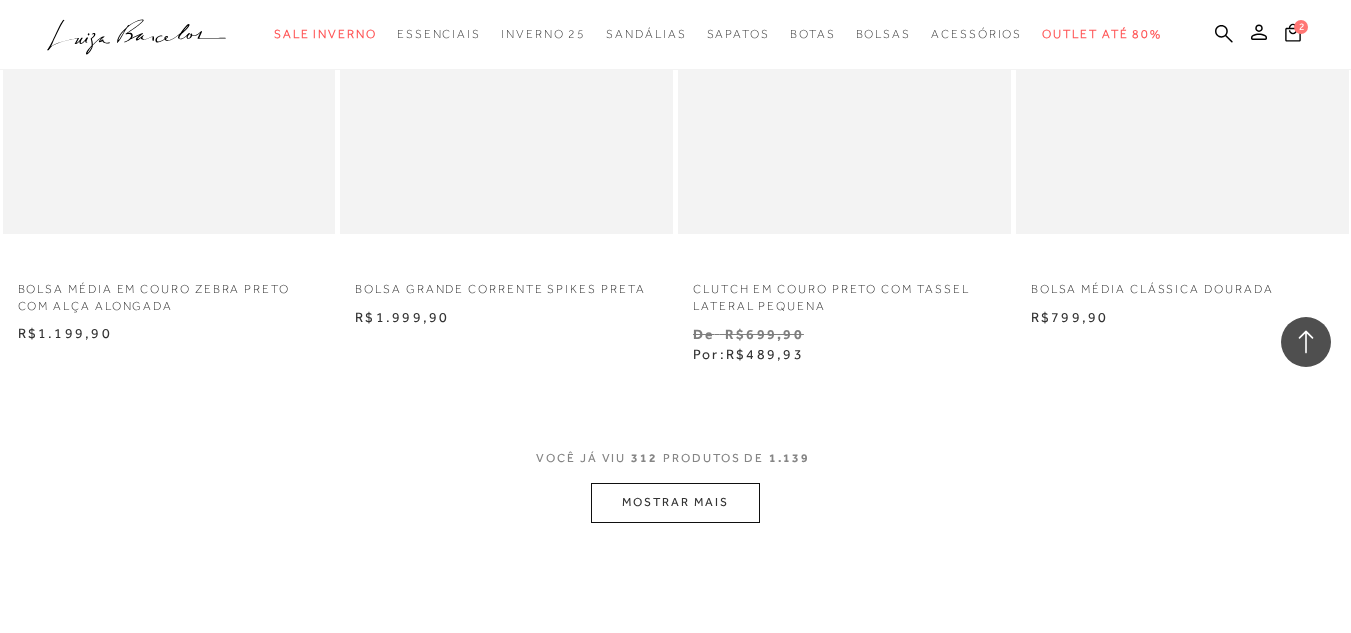 scroll, scrollTop: 50307, scrollLeft: 0, axis: vertical 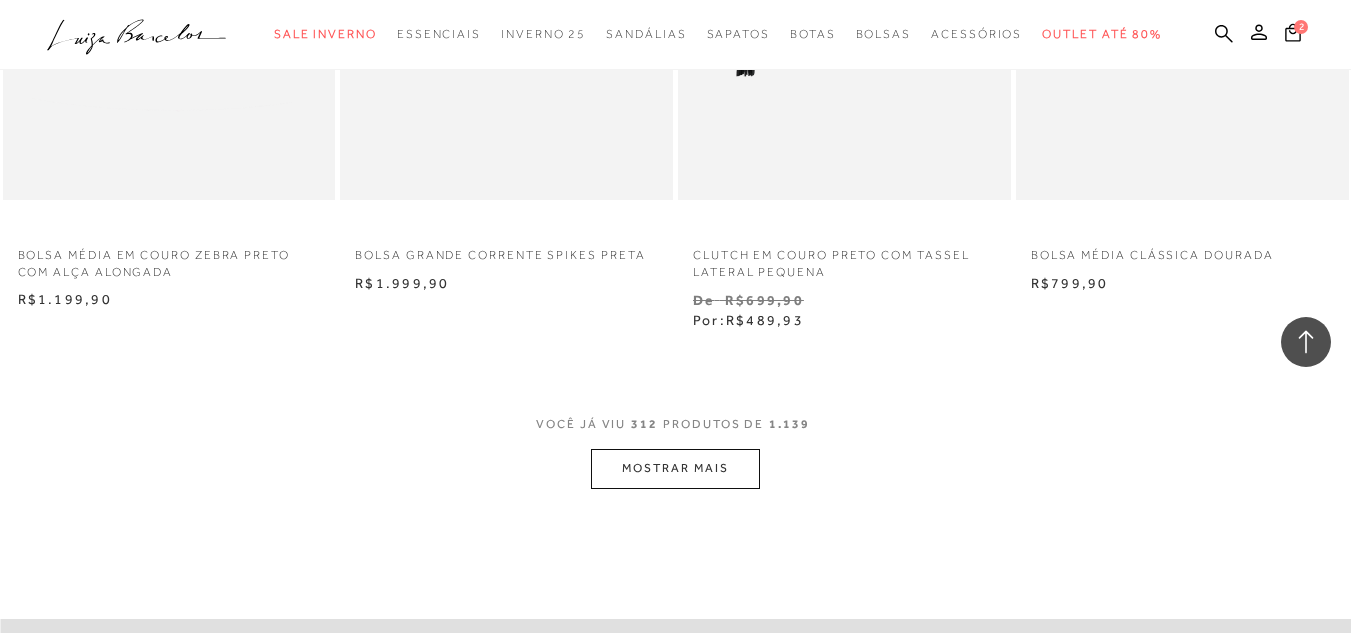 click on "MOSTRAR MAIS" at bounding box center (675, 468) 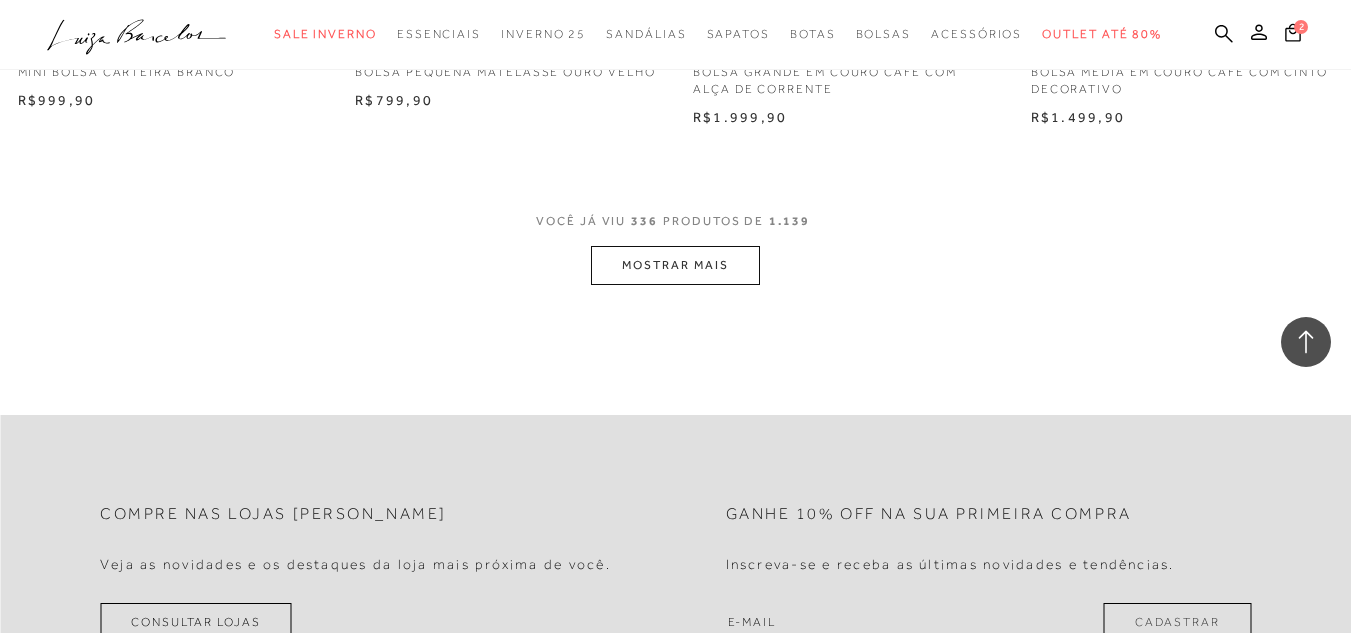 scroll, scrollTop: 54407, scrollLeft: 0, axis: vertical 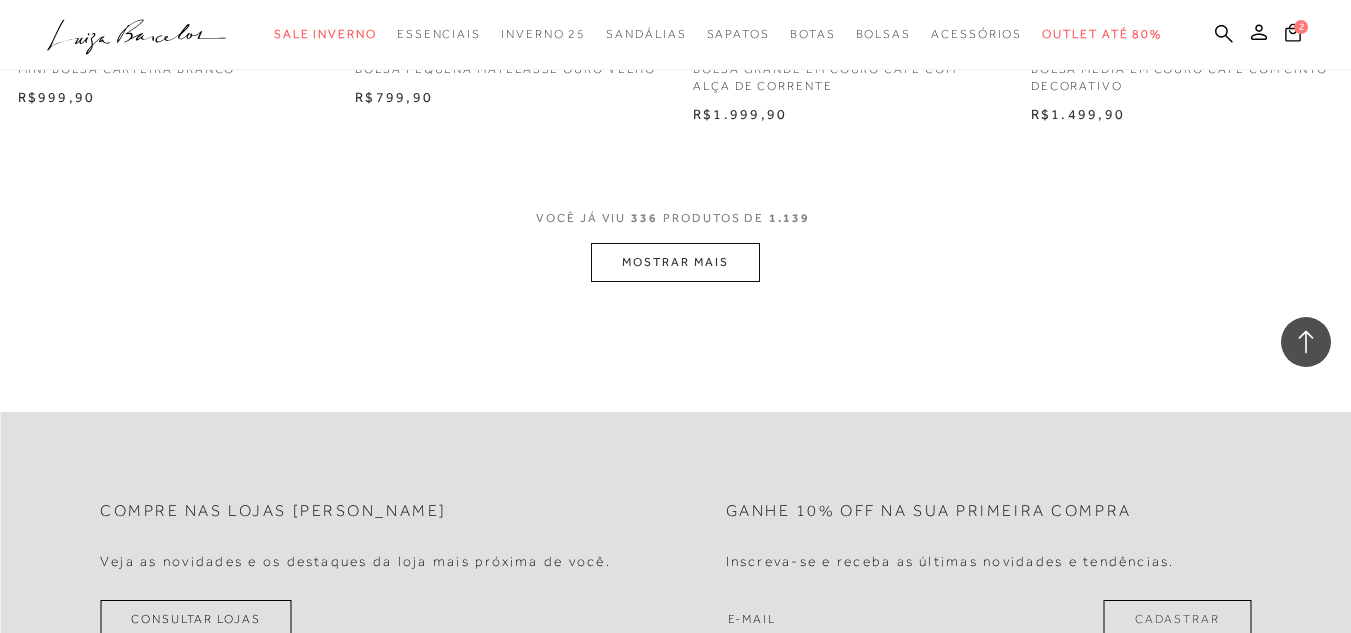 click on "MOSTRAR MAIS" at bounding box center [675, 262] 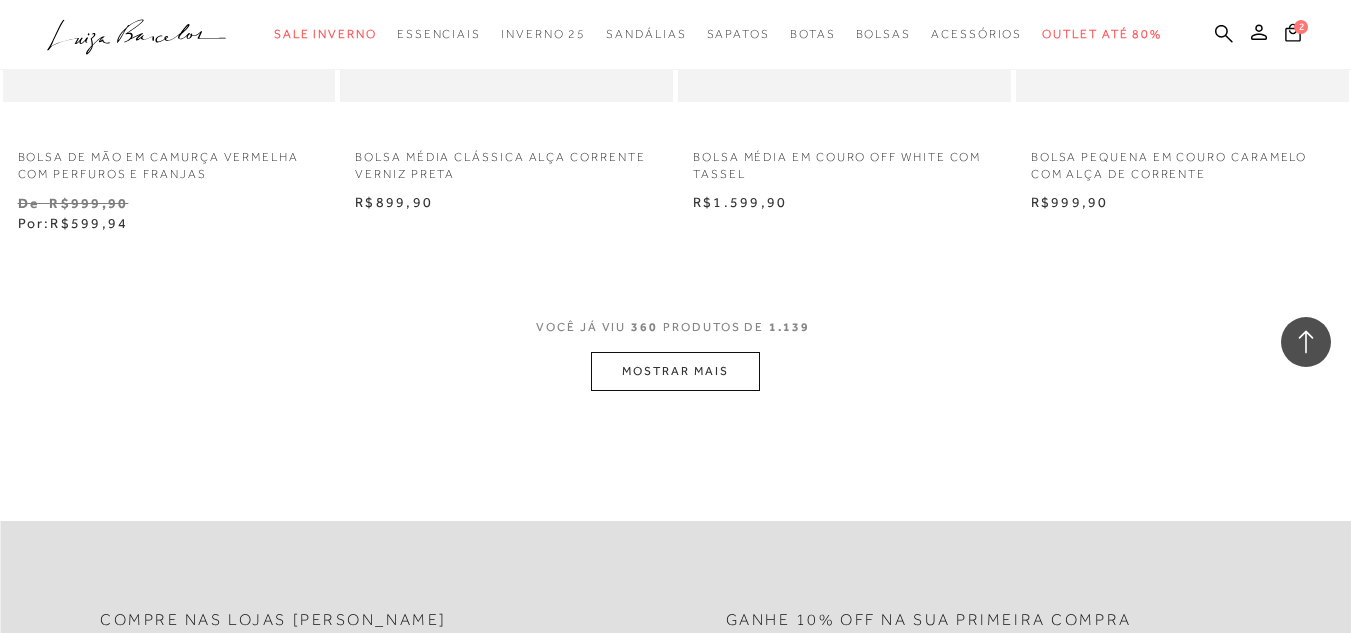 scroll, scrollTop: 58207, scrollLeft: 0, axis: vertical 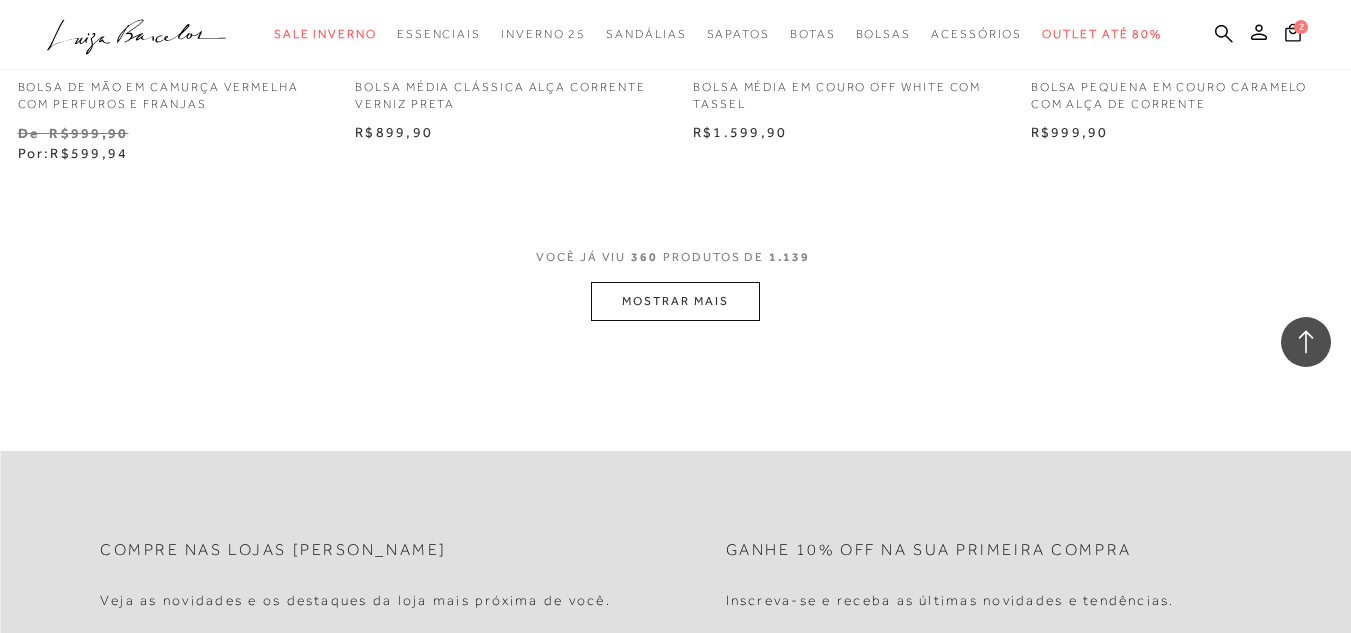 click on "MOSTRAR MAIS" at bounding box center (675, 301) 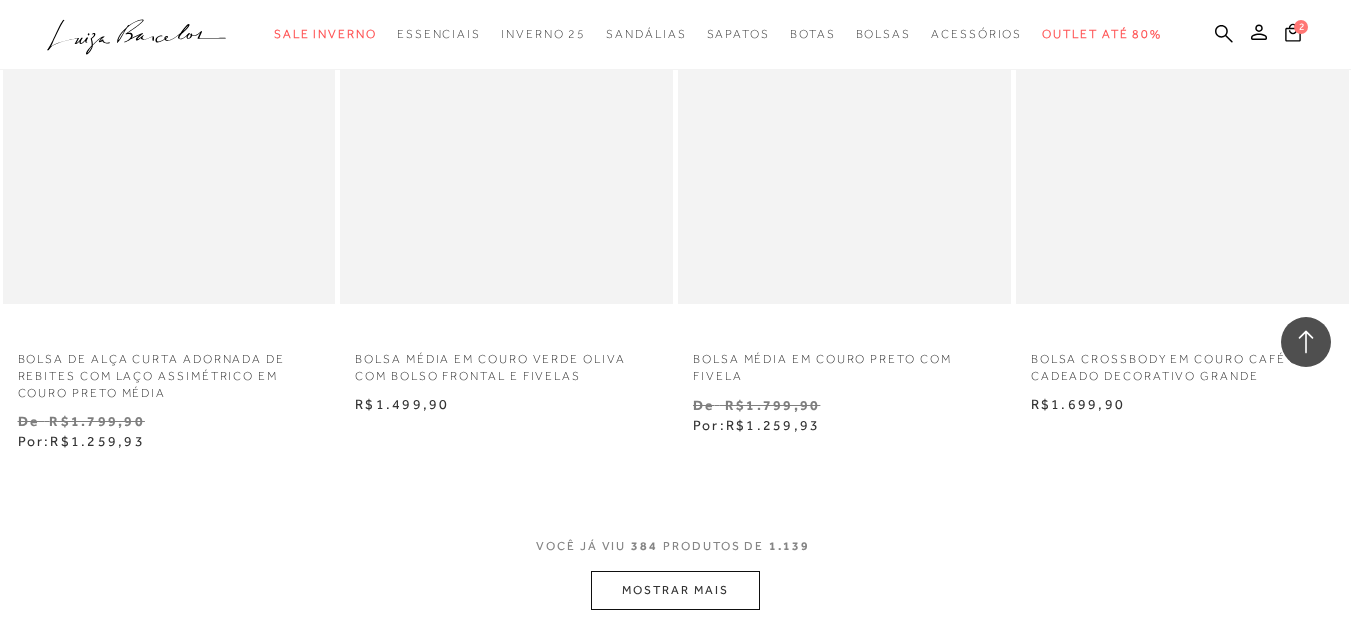 scroll, scrollTop: 61907, scrollLeft: 0, axis: vertical 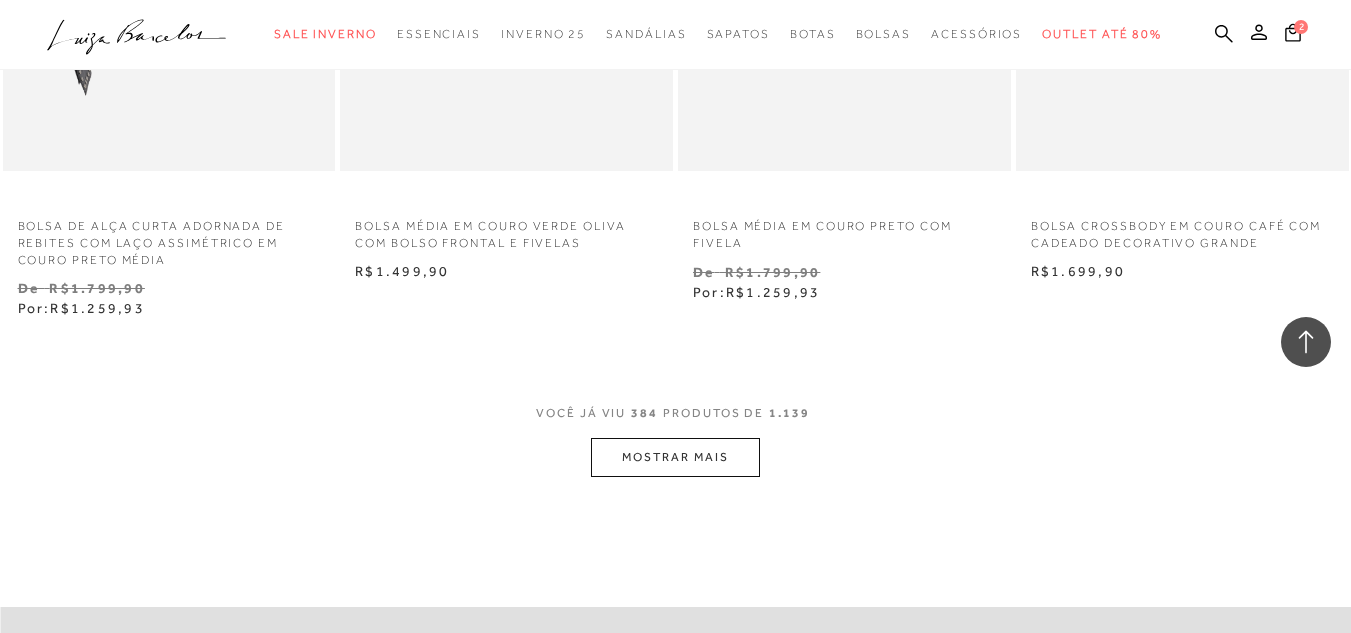 click on "MOSTRAR MAIS" at bounding box center (675, 457) 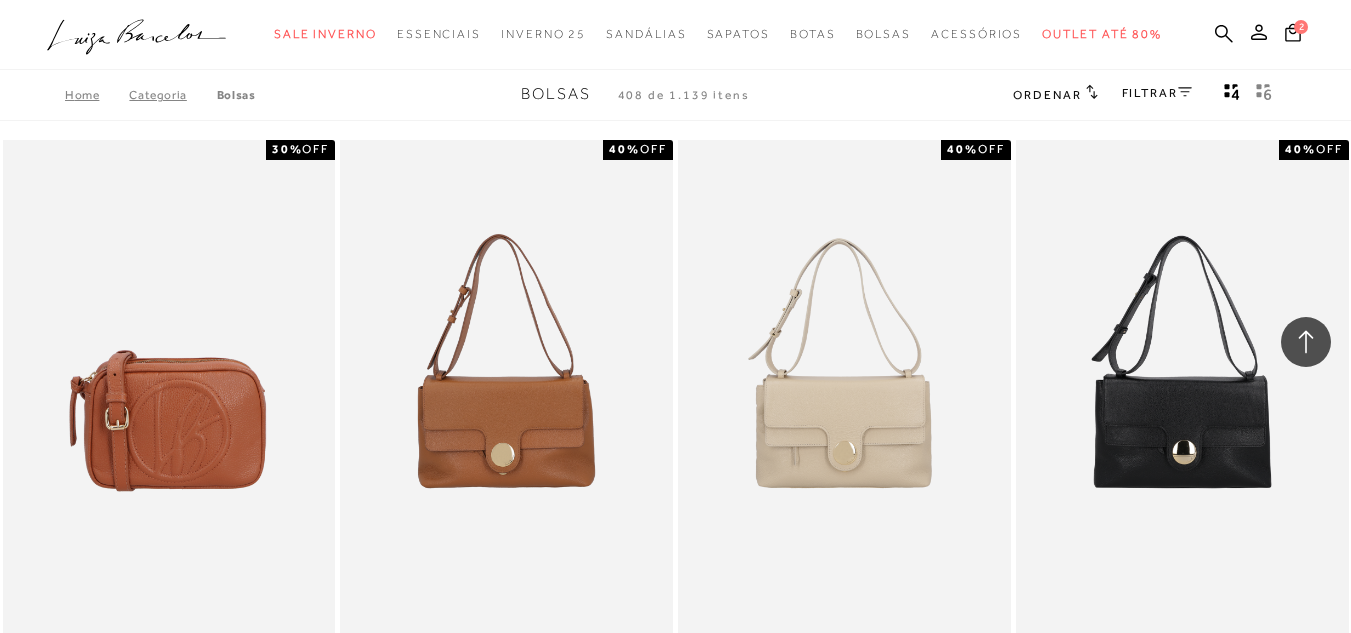 scroll, scrollTop: 62594, scrollLeft: 0, axis: vertical 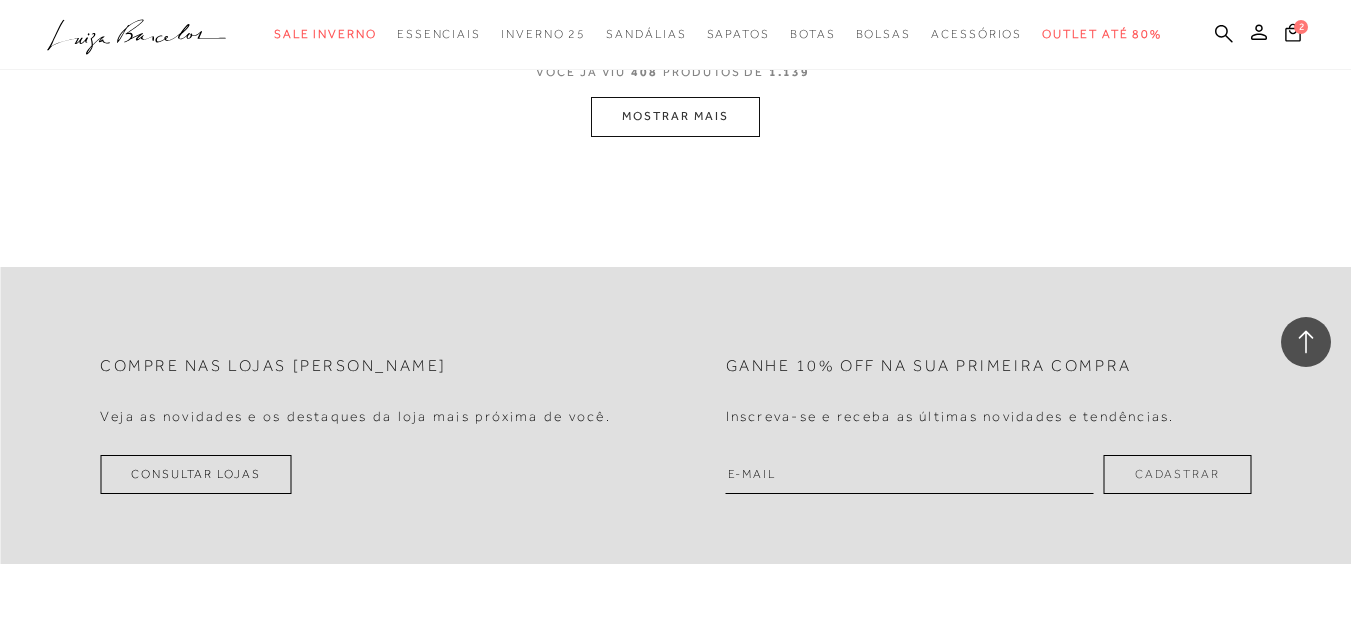 click on "MOSTRAR MAIS" at bounding box center [675, 116] 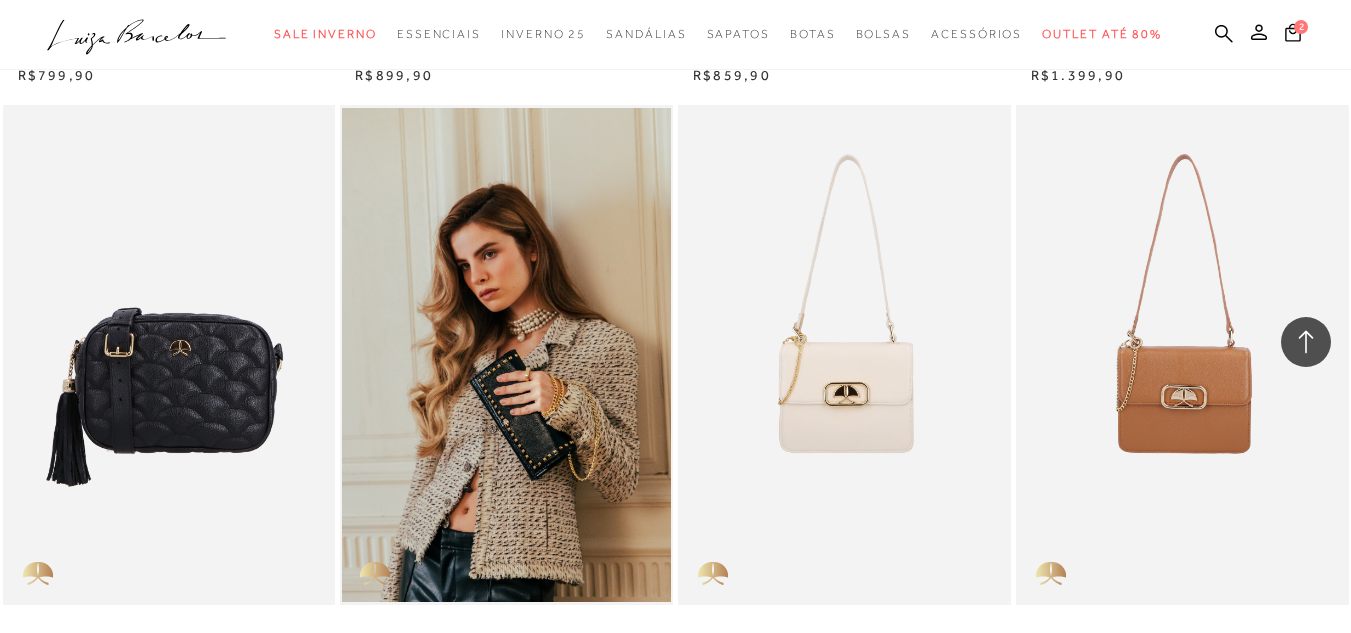 scroll, scrollTop: 69568, scrollLeft: 0, axis: vertical 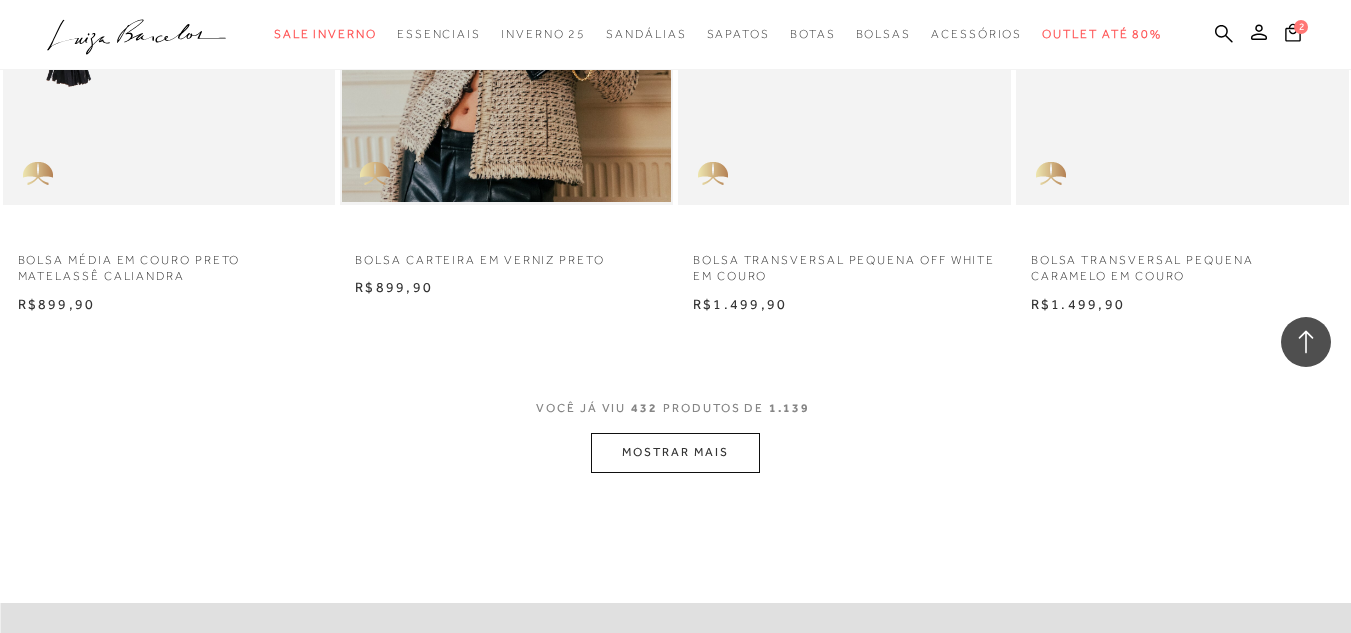 click on "MOSTRAR MAIS" at bounding box center (675, 452) 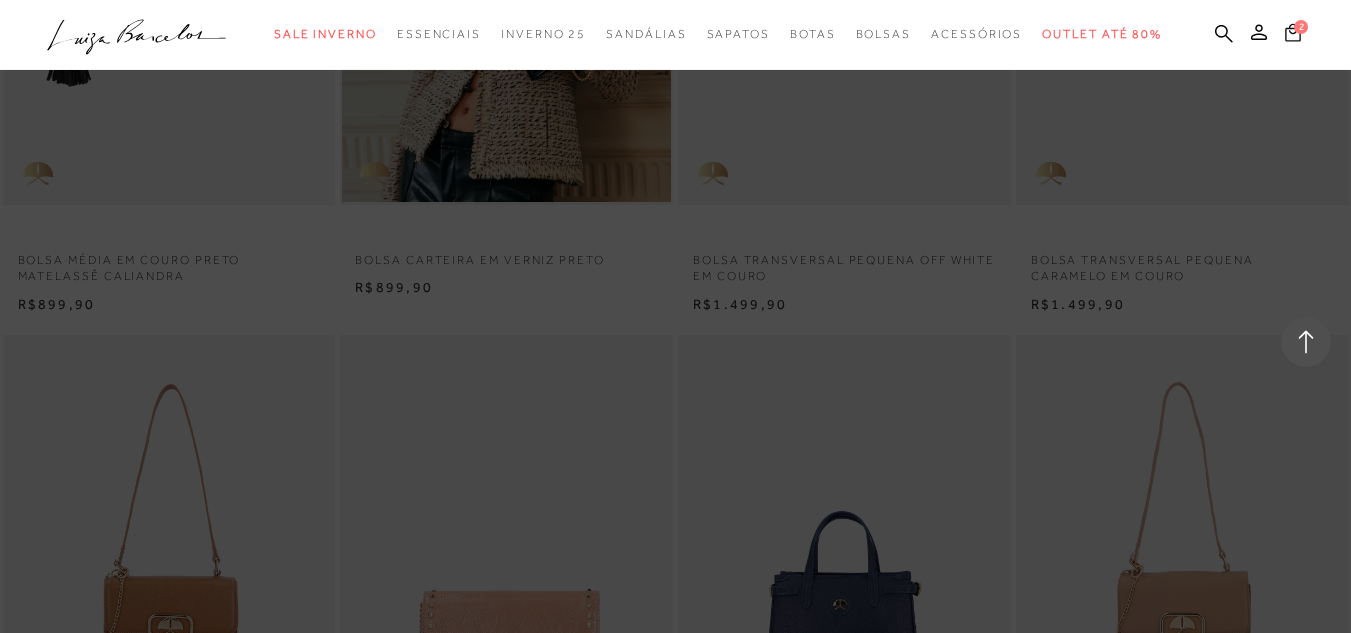 click 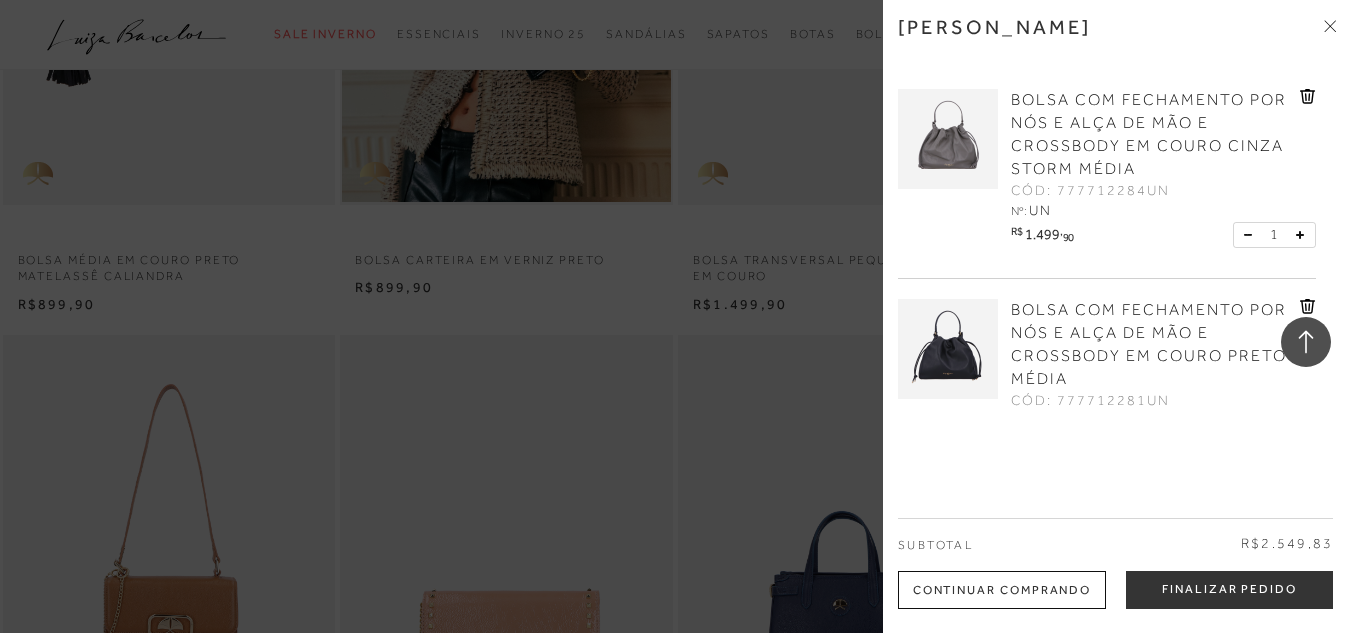click at bounding box center [948, 139] 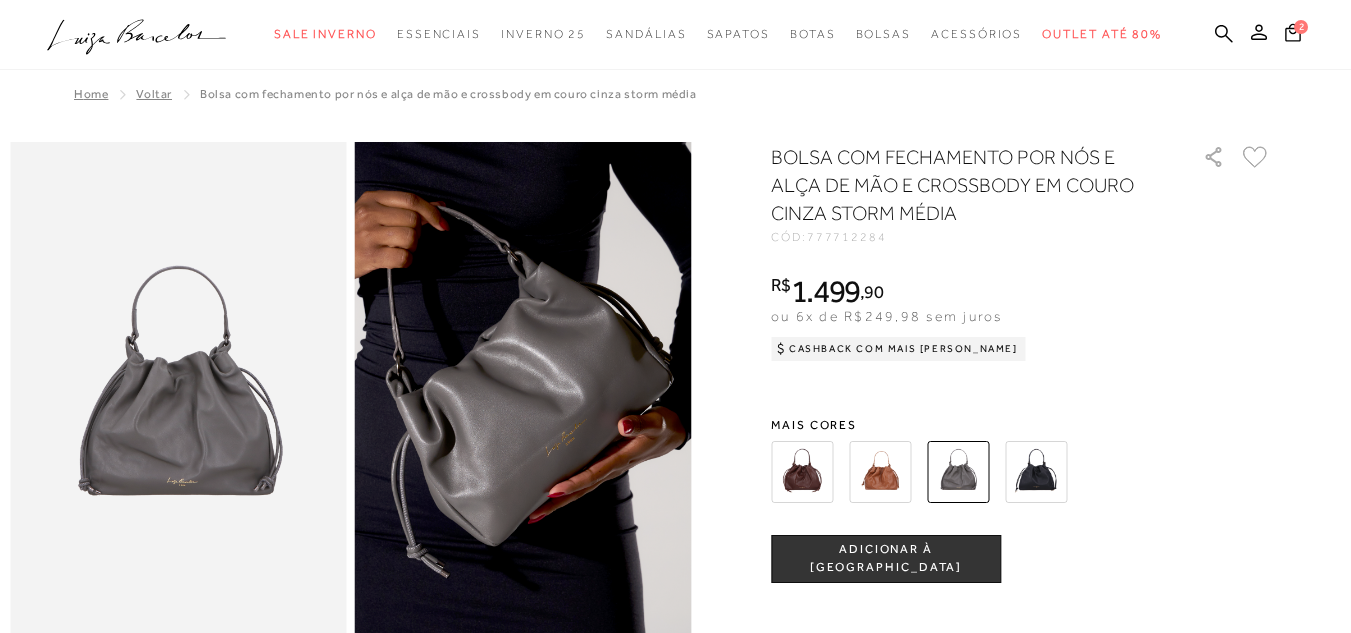 scroll, scrollTop: 0, scrollLeft: 0, axis: both 